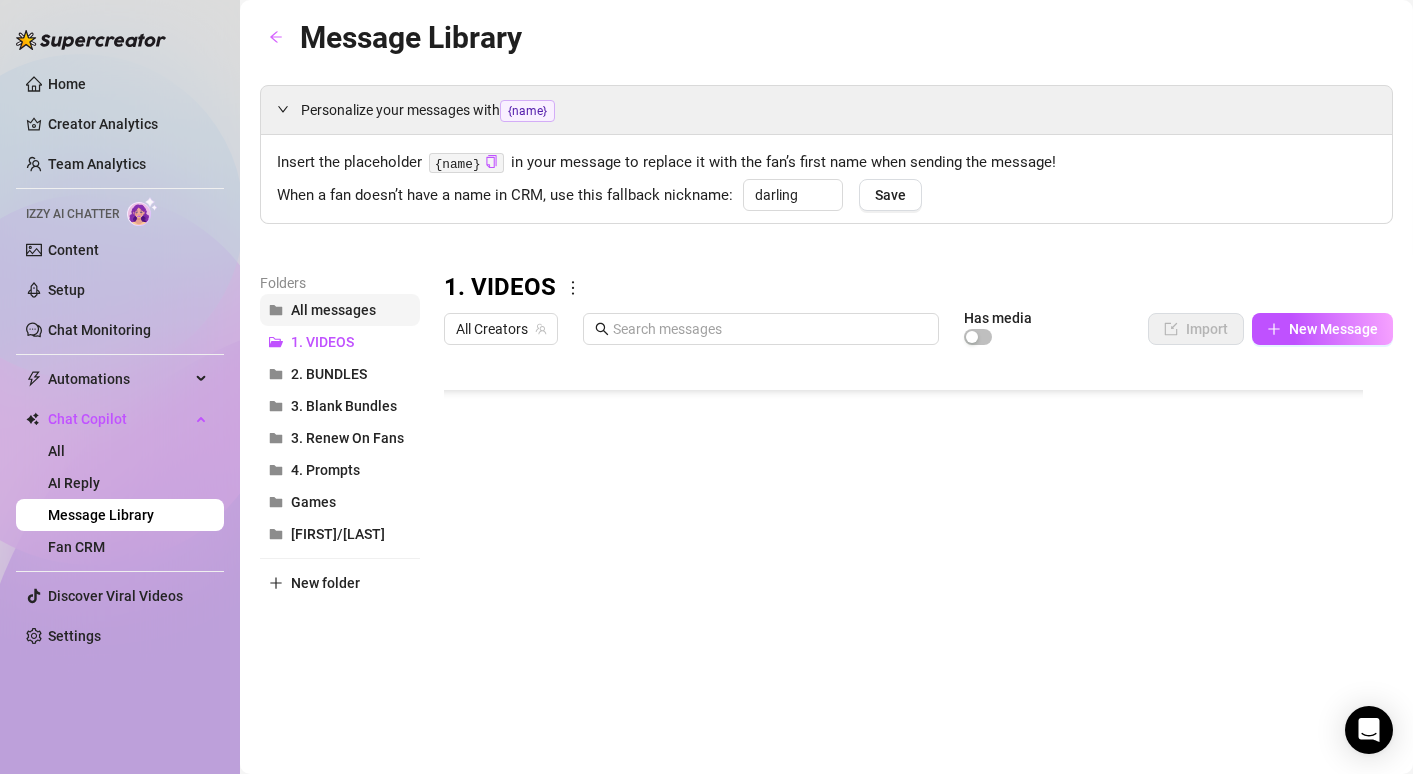 scroll, scrollTop: 0, scrollLeft: 0, axis: both 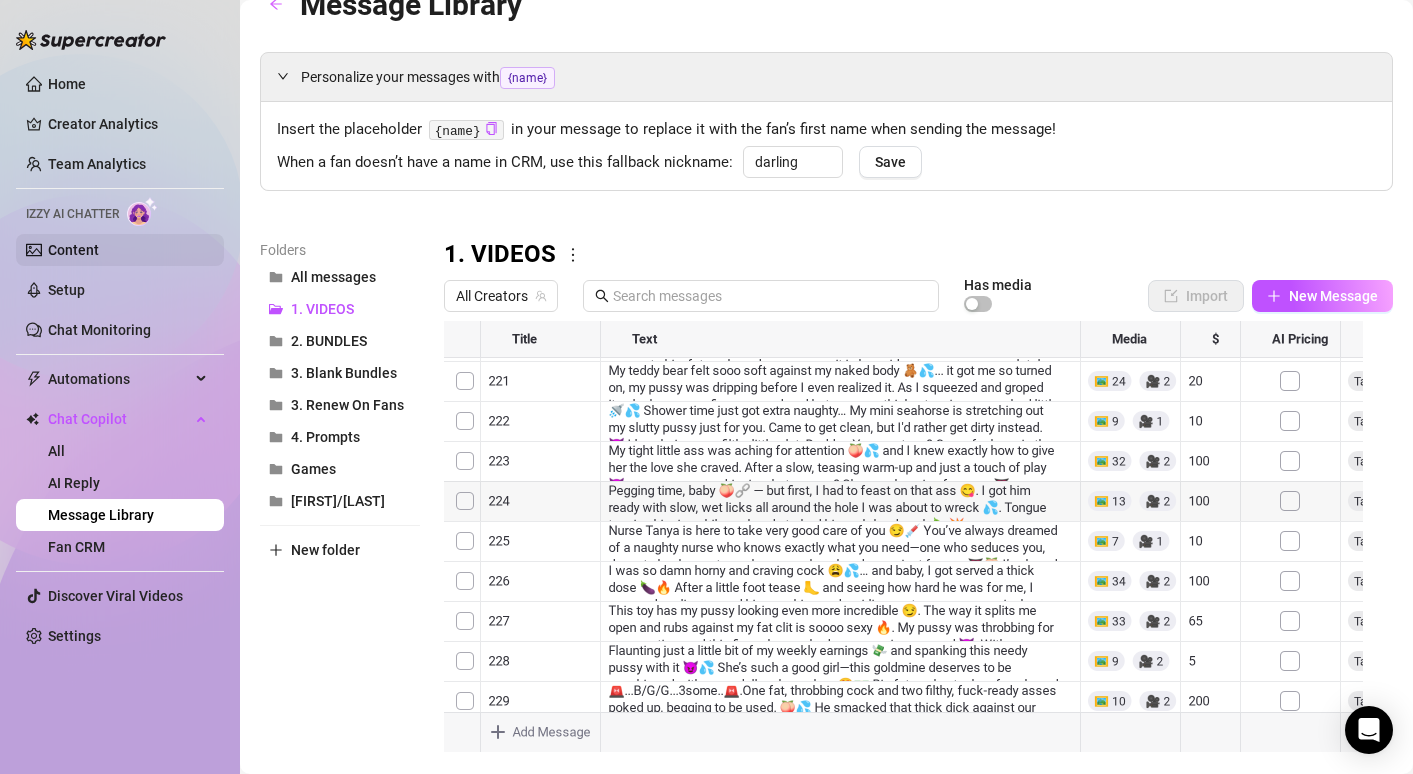 click on "Content" at bounding box center (73, 250) 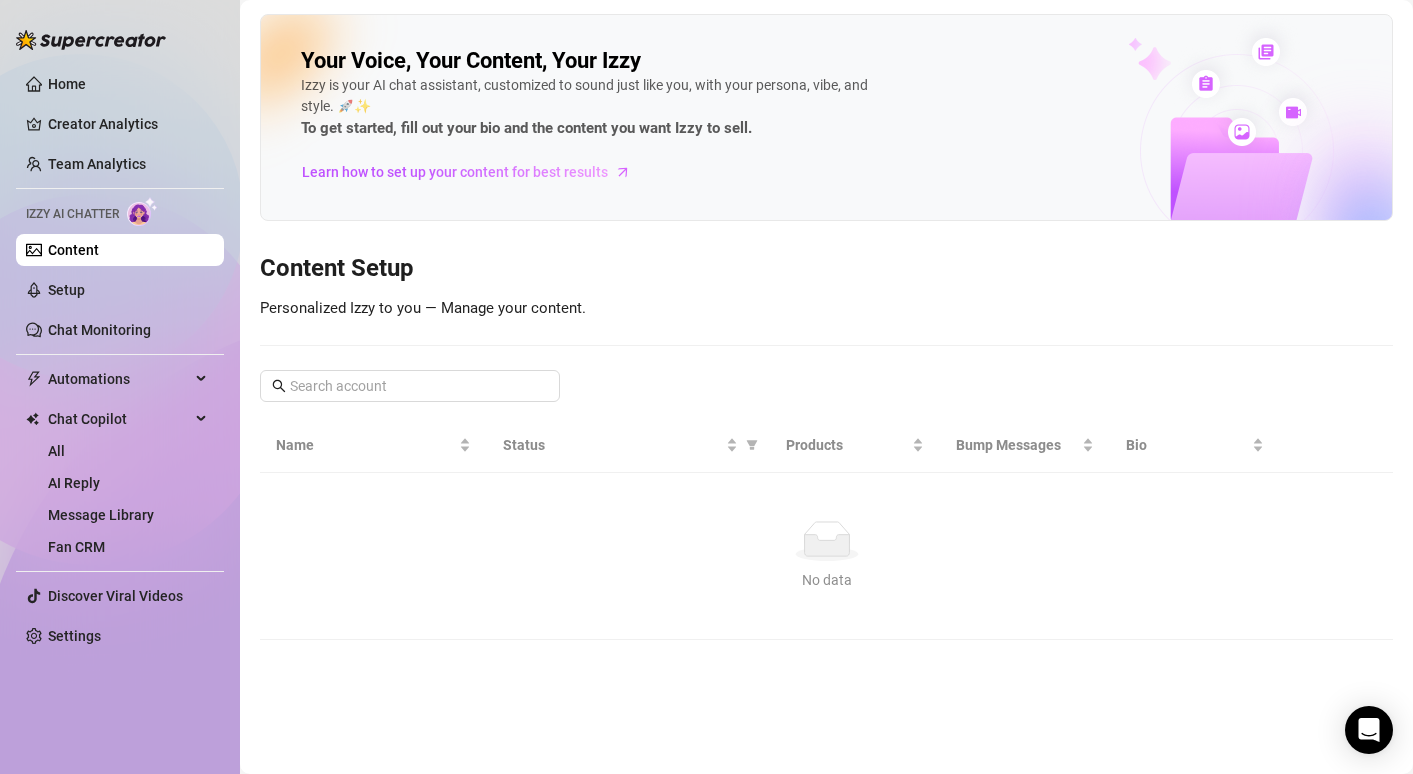 scroll, scrollTop: 0, scrollLeft: 0, axis: both 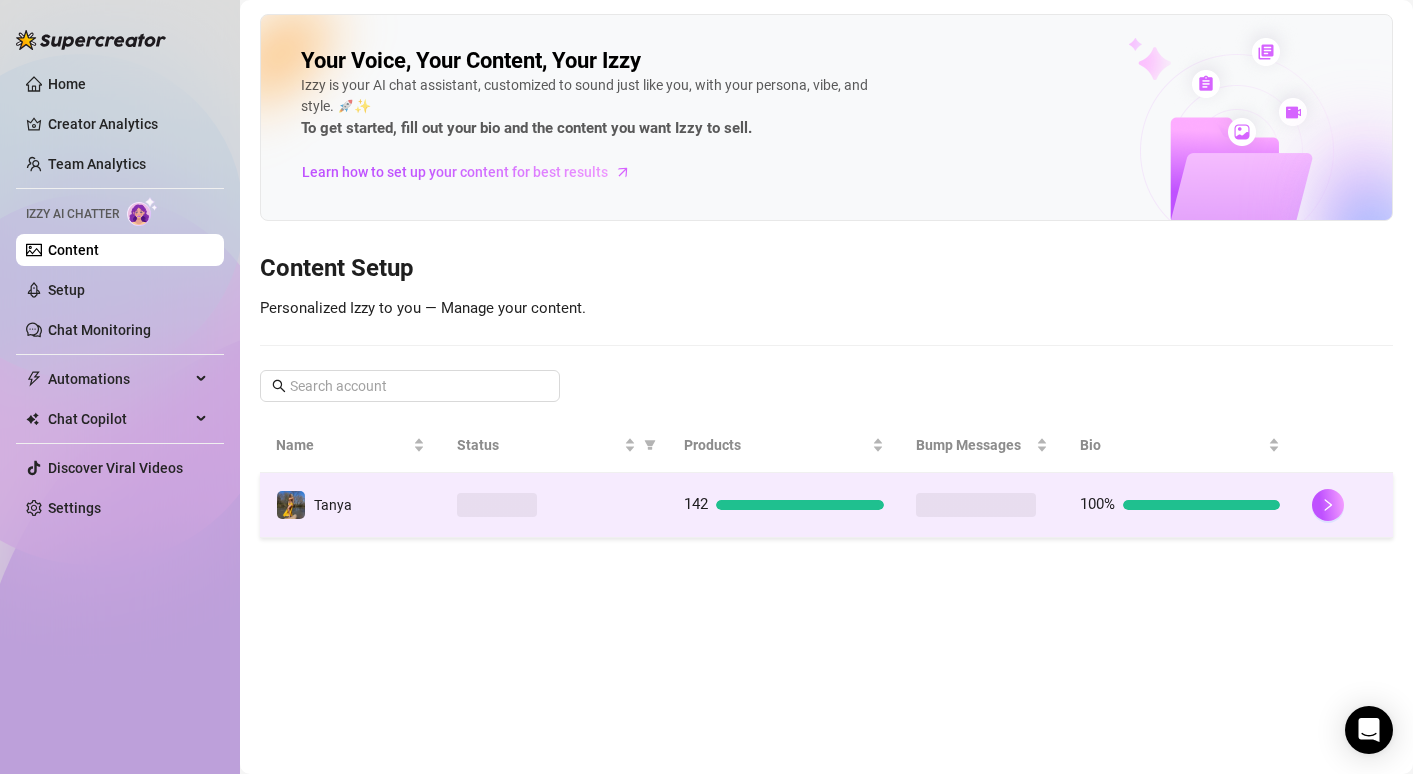 click at bounding box center [982, 505] 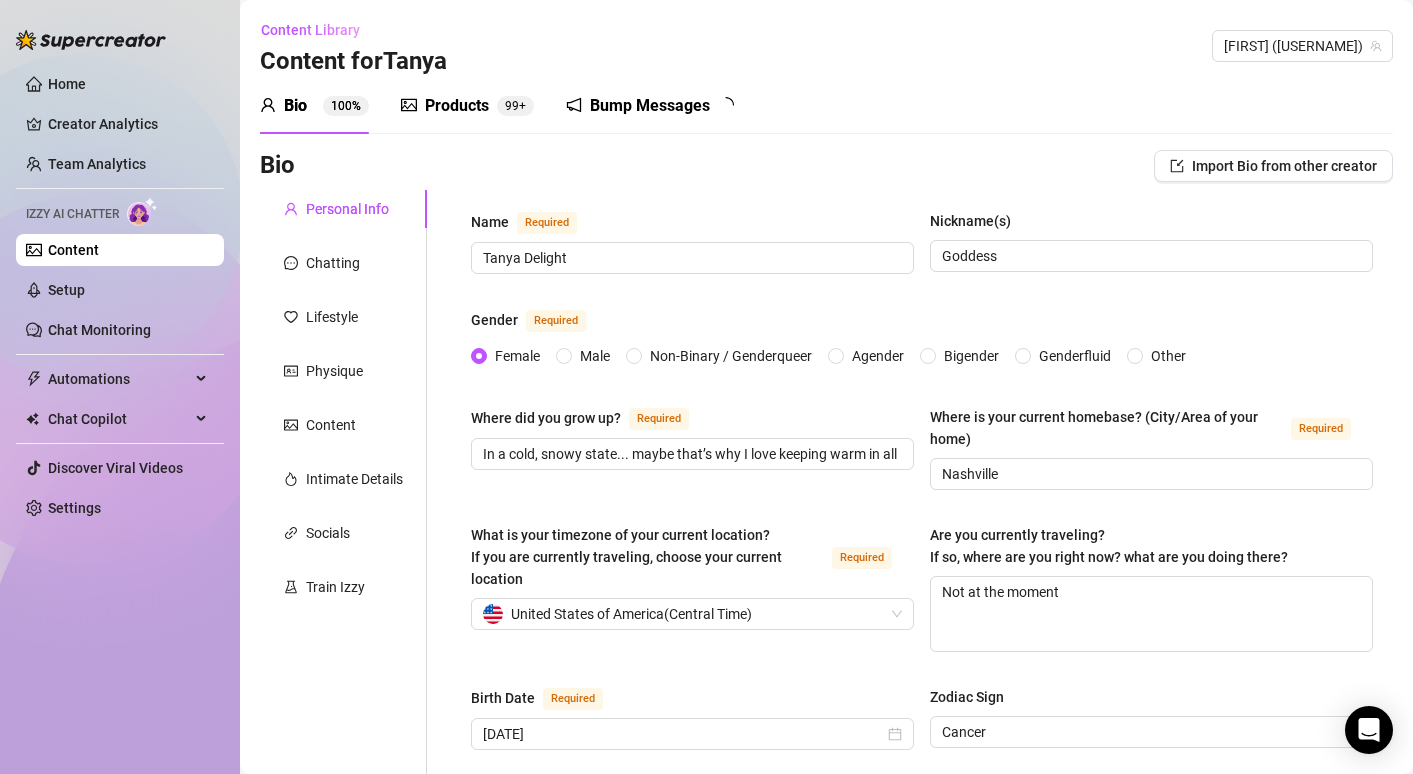 click on "Products 99+" at bounding box center [467, 106] 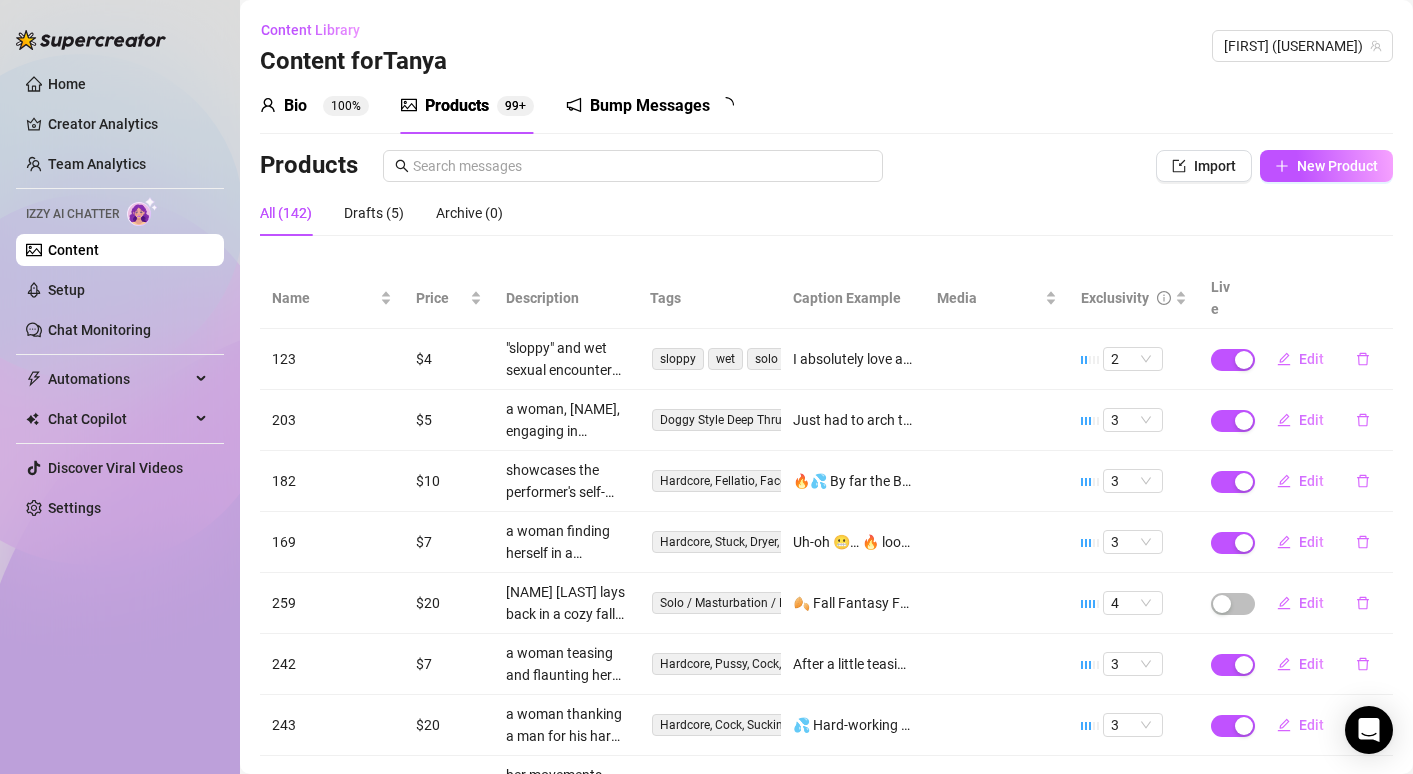 click on "Products" at bounding box center [457, 106] 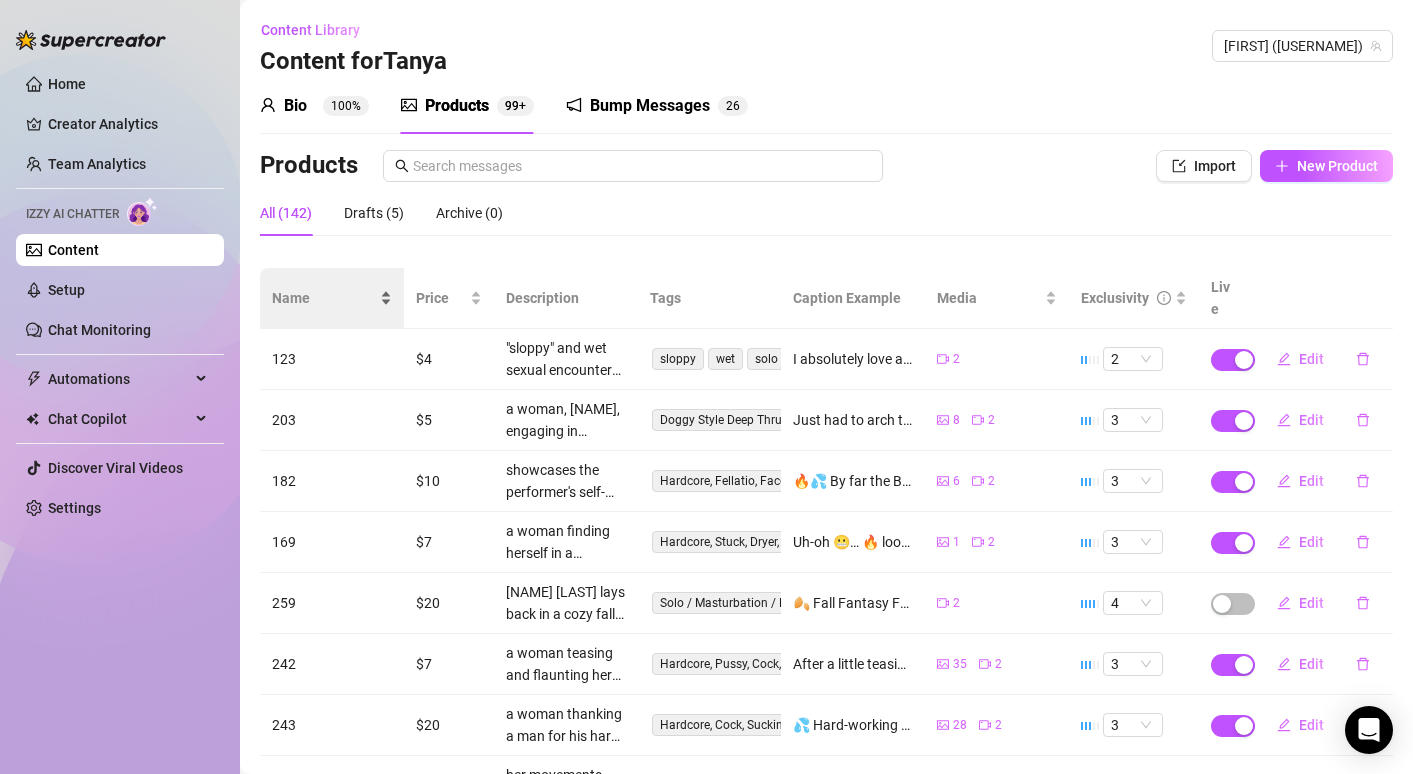 click on "Name" at bounding box center (324, 298) 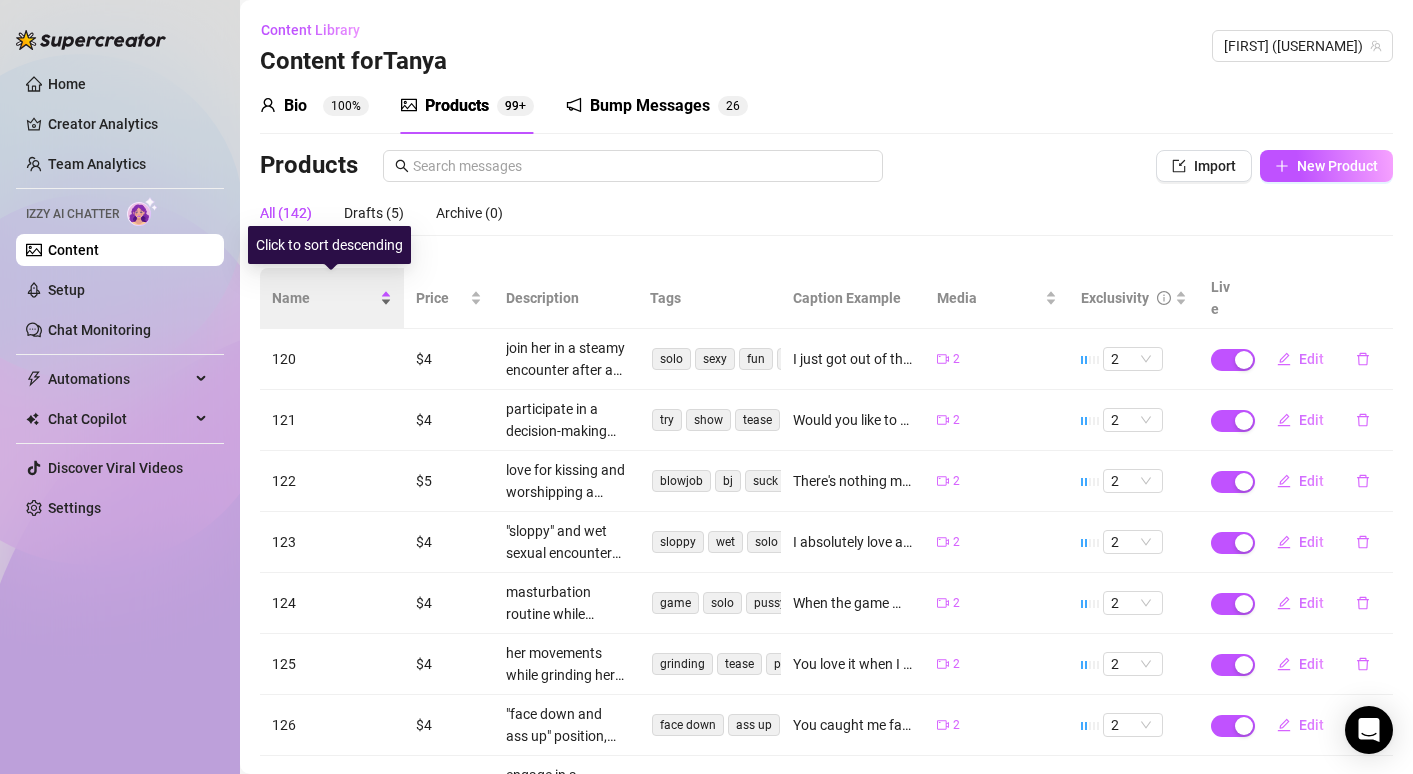 click on "Name" at bounding box center [324, 298] 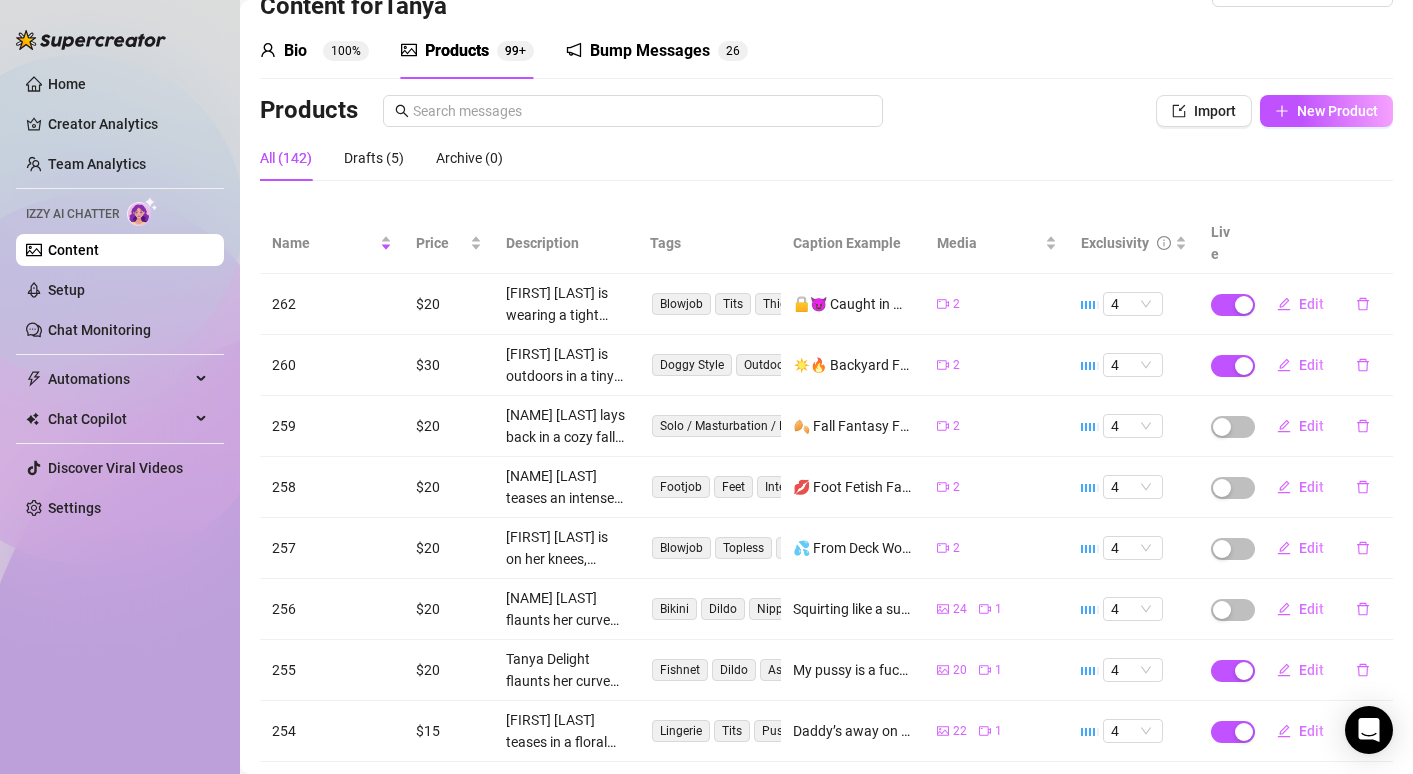 scroll, scrollTop: 58, scrollLeft: 0, axis: vertical 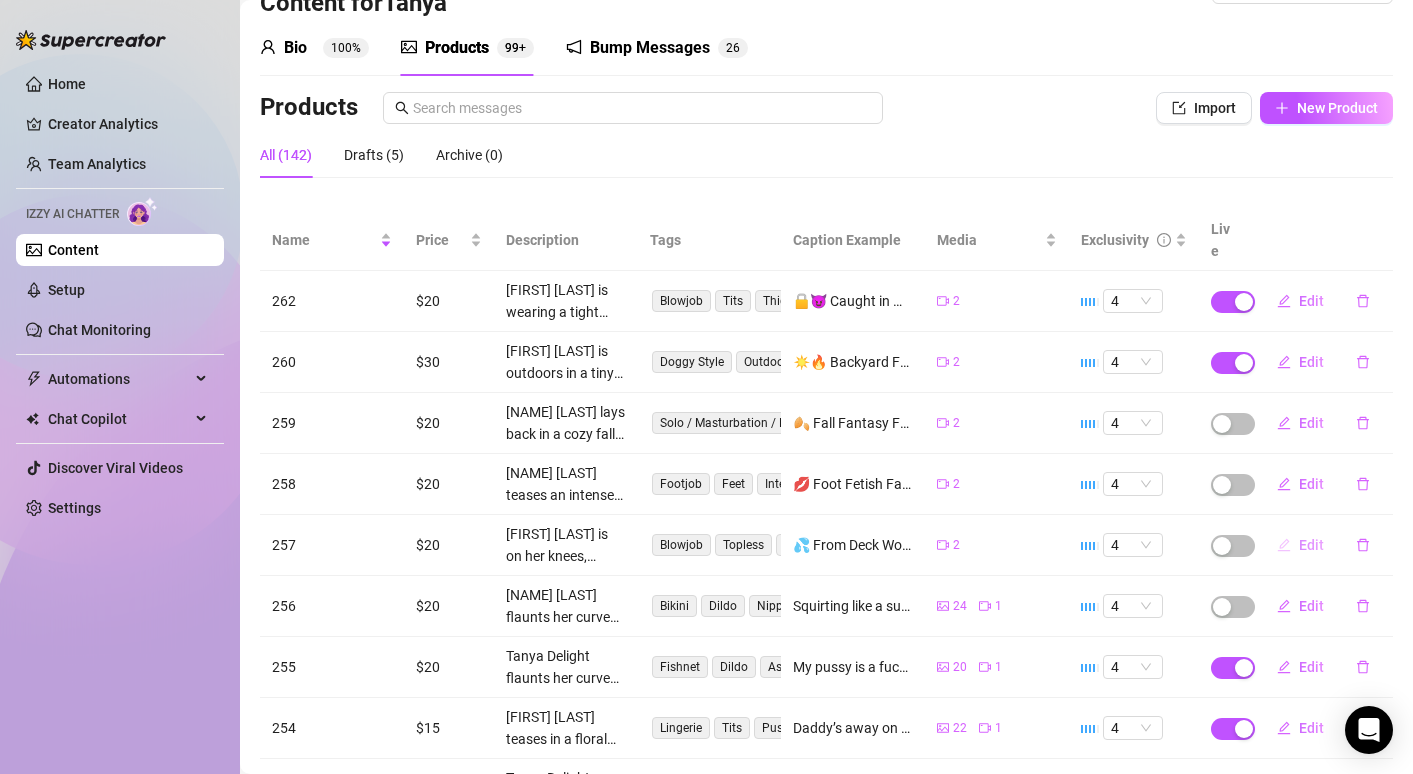 click on "Edit" at bounding box center [1311, 545] 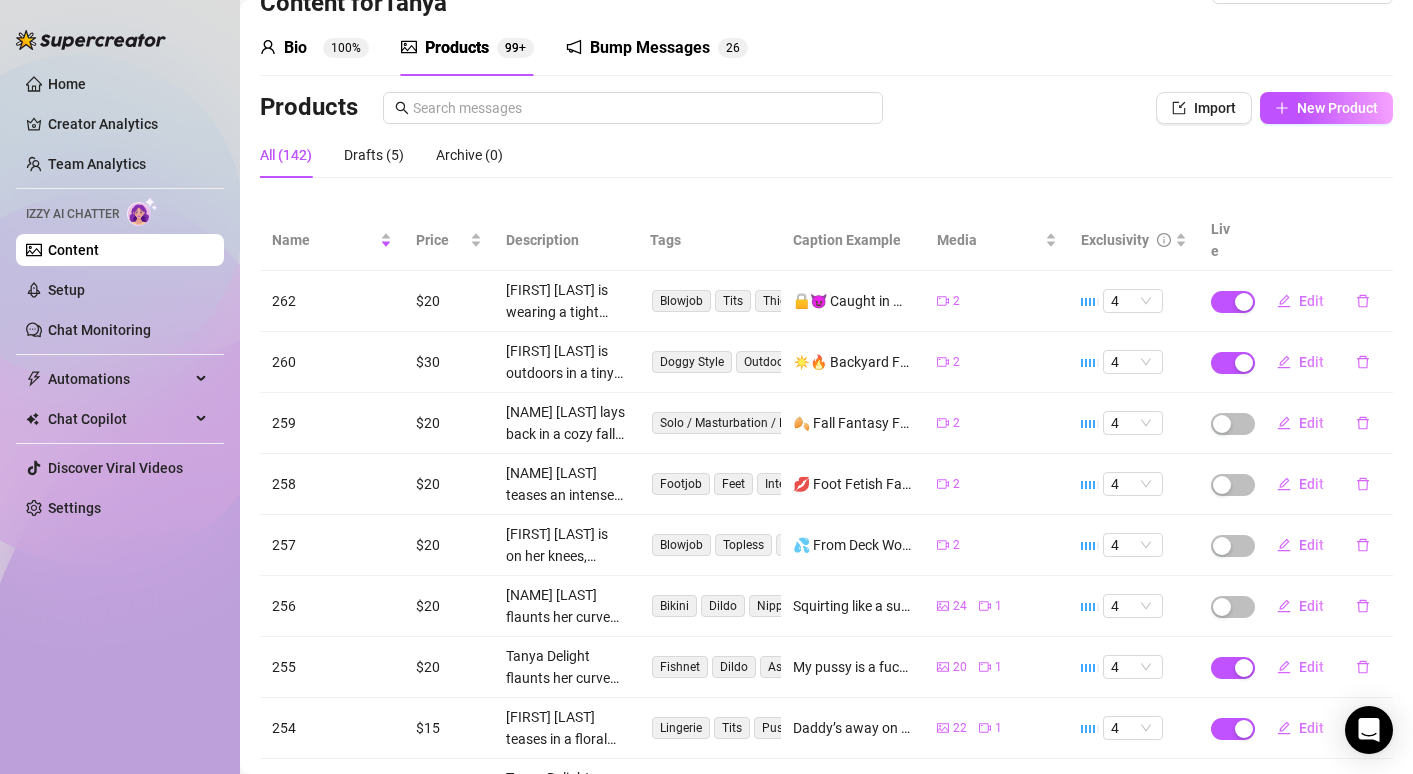 type on "💦 From Deck Work to Deep Throat 💦 I was just out on the deck, minding my own business… but then I got distracted 😏. Next thing you know, I’m on my knees, topless, my braids falling forward as I look up at you, hands wrapped around your shaft, stroking slow and tight while my lips work the head and slide you deeper into my throat 🍆💋. Then I pull you into a dimly lit room, the mood getting hotter… wetter… filthier, every sound, every moan, every sloppy pull of my mouth just for you, until you’re left completely empty. 🎥 Come watch me work you over." 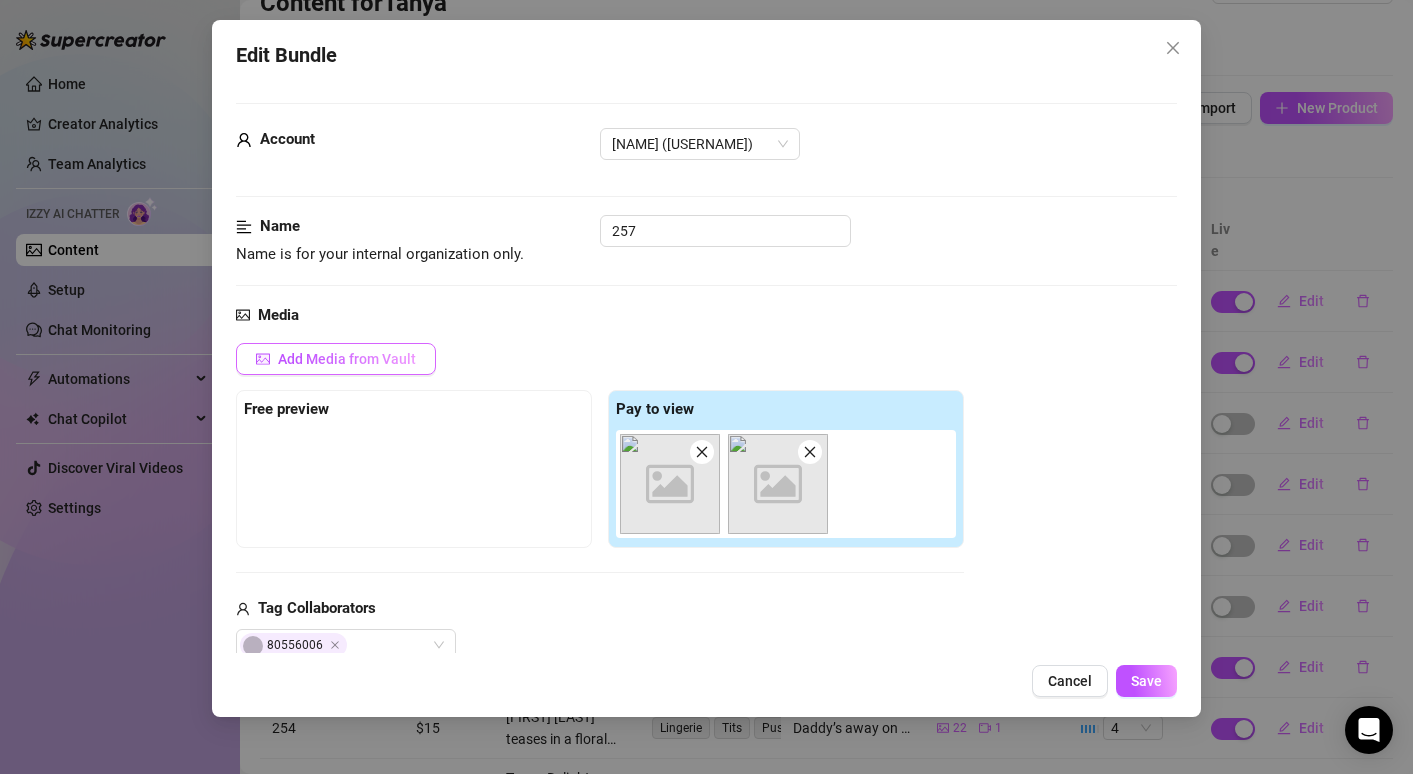 click on "Add Media from Vault" at bounding box center [336, 359] 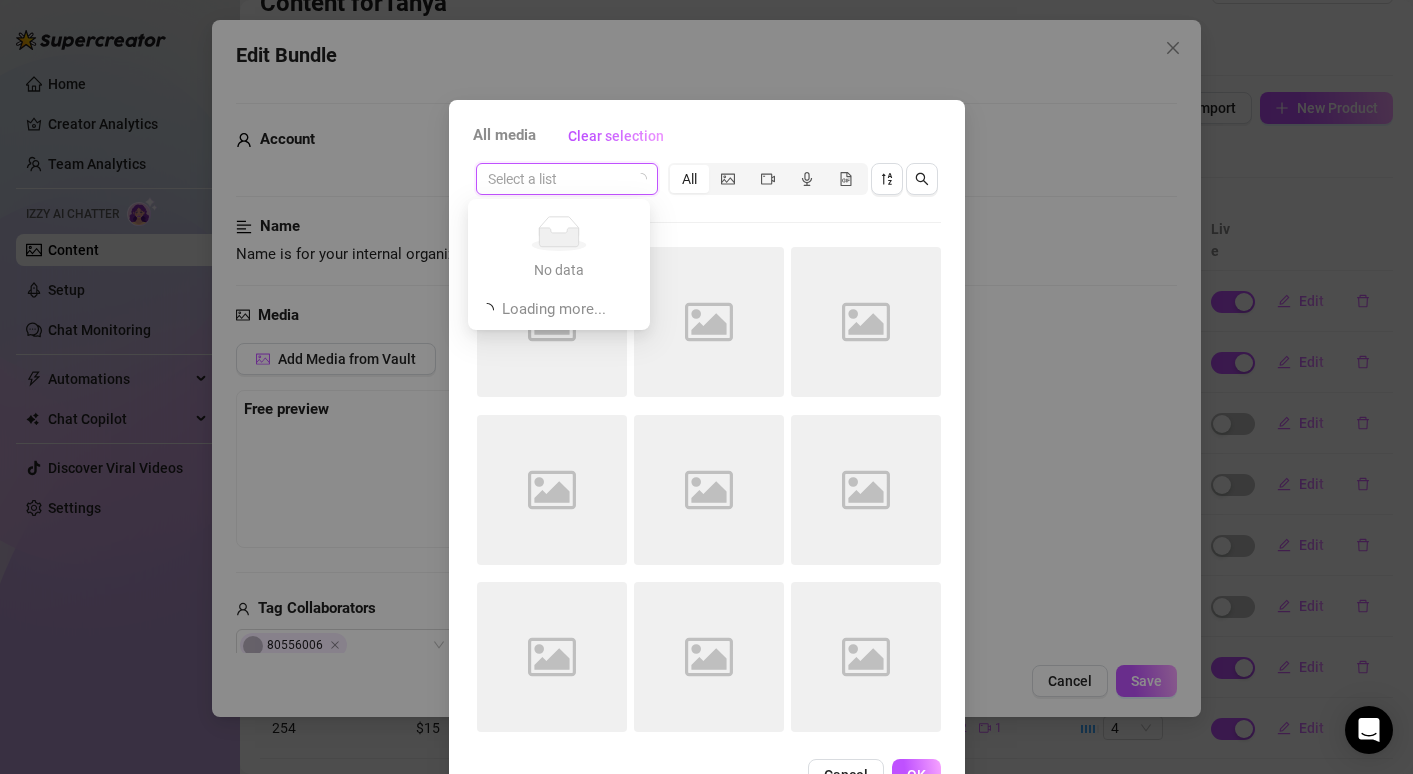 click at bounding box center [558, 179] 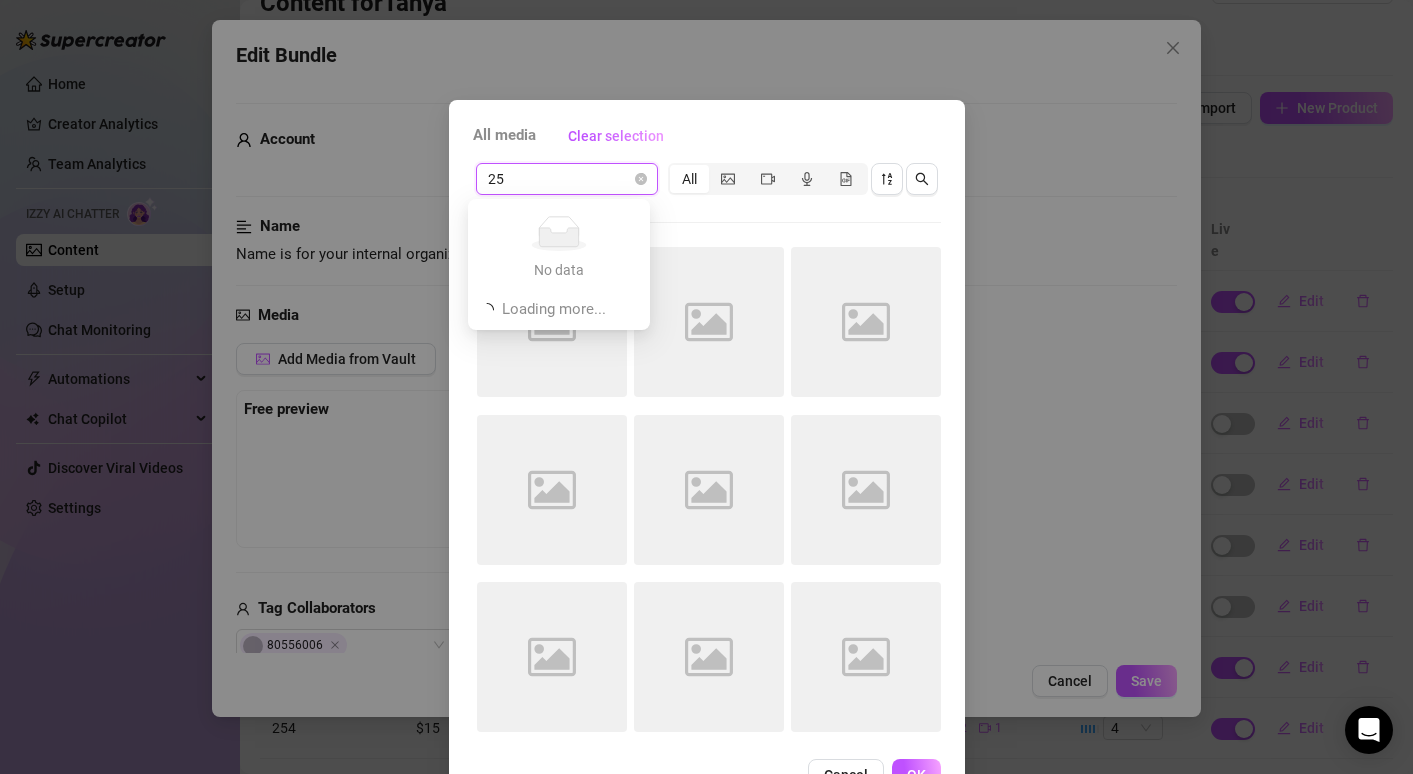 type on "257" 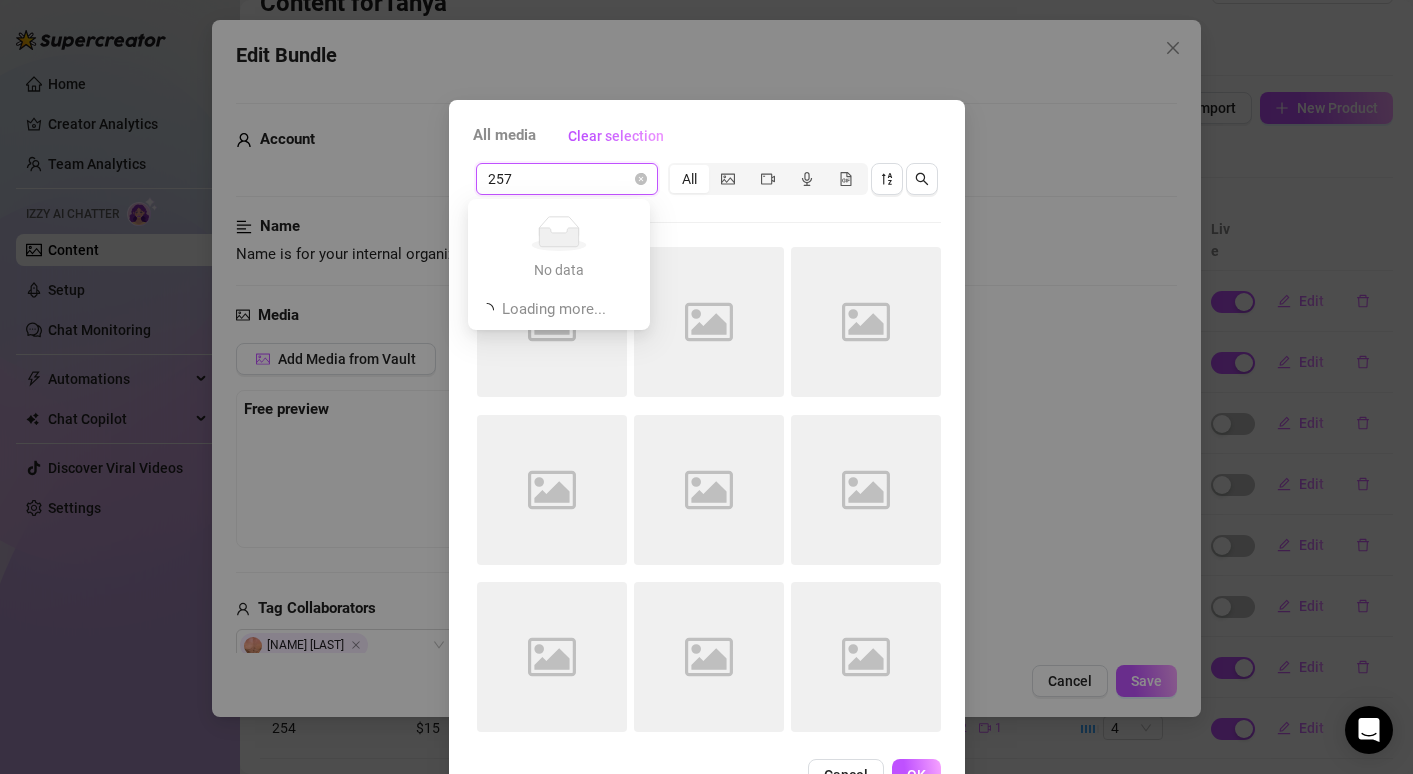 type 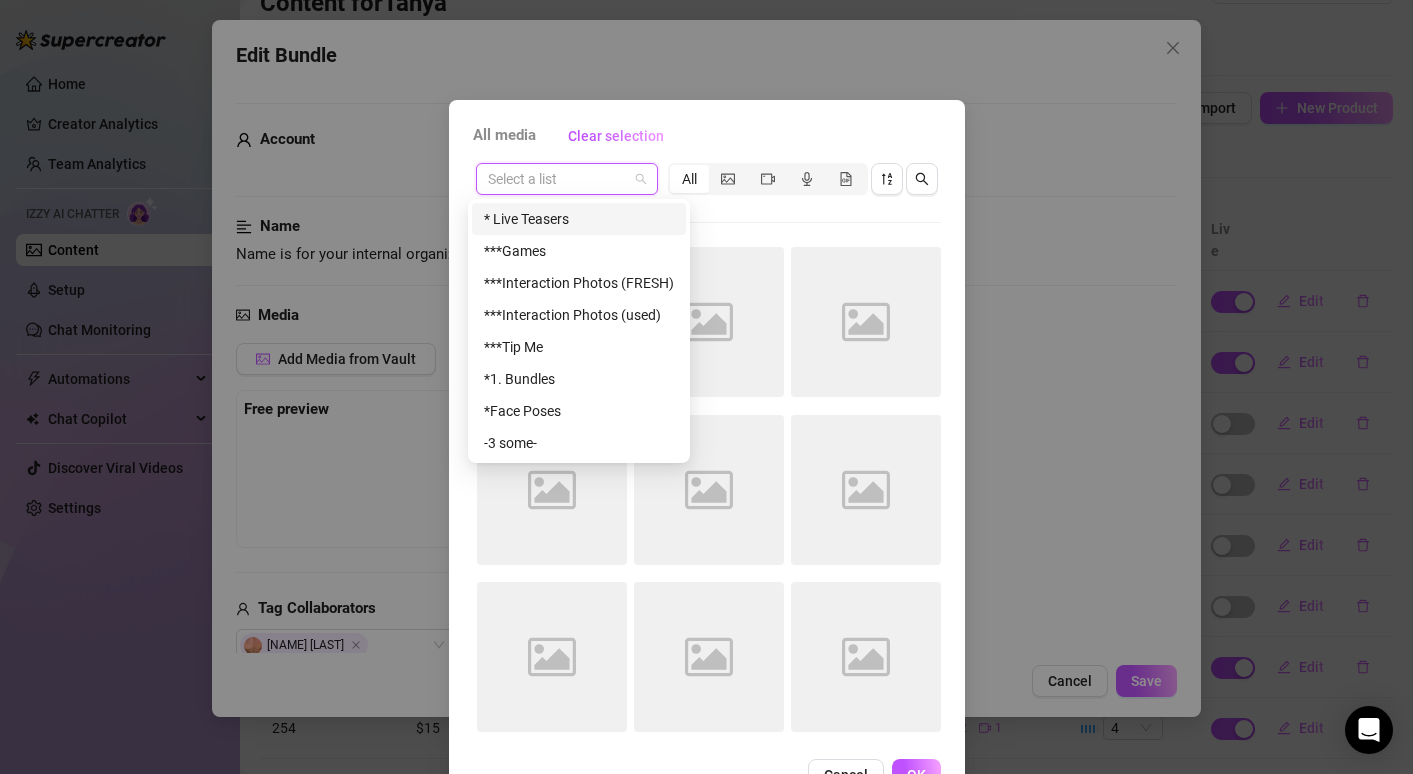 click at bounding box center [558, 179] 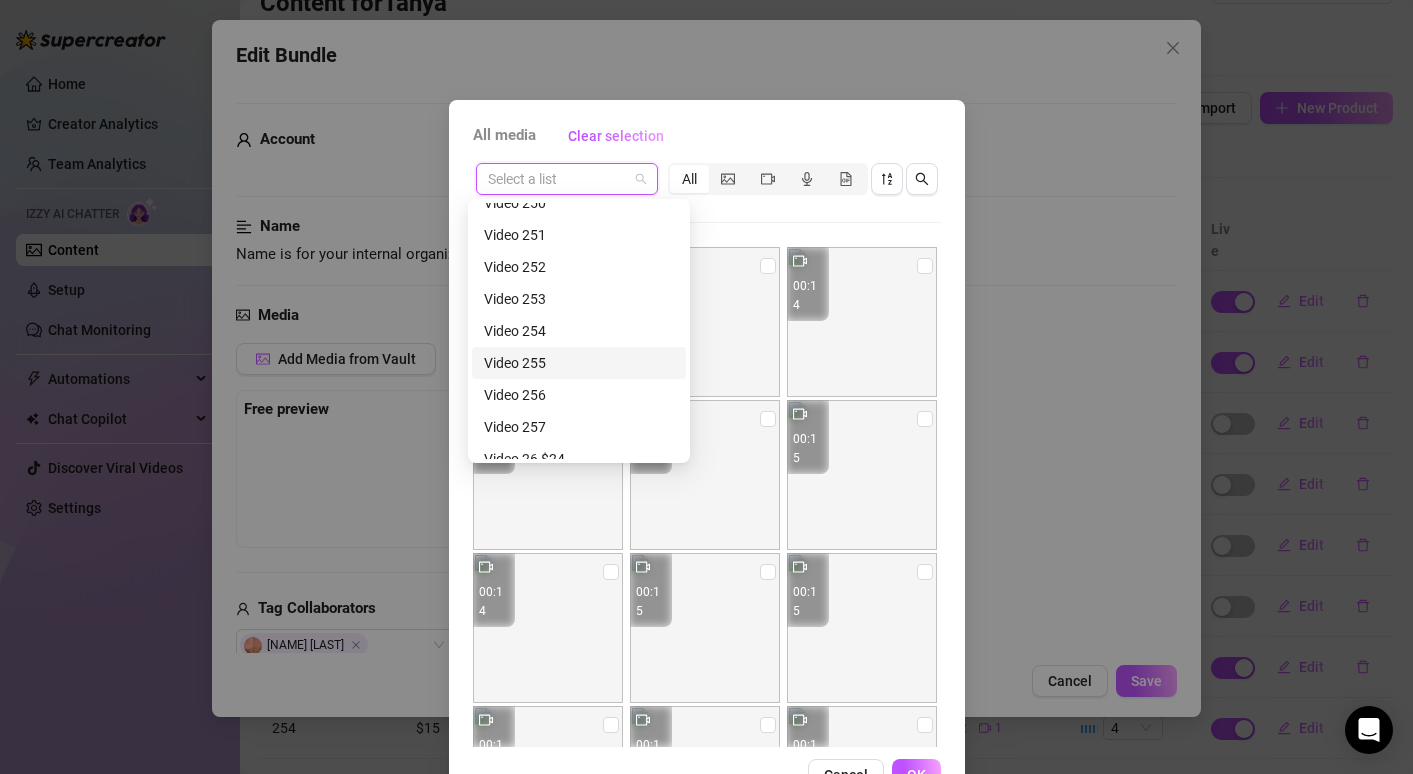 scroll, scrollTop: 6617, scrollLeft: 0, axis: vertical 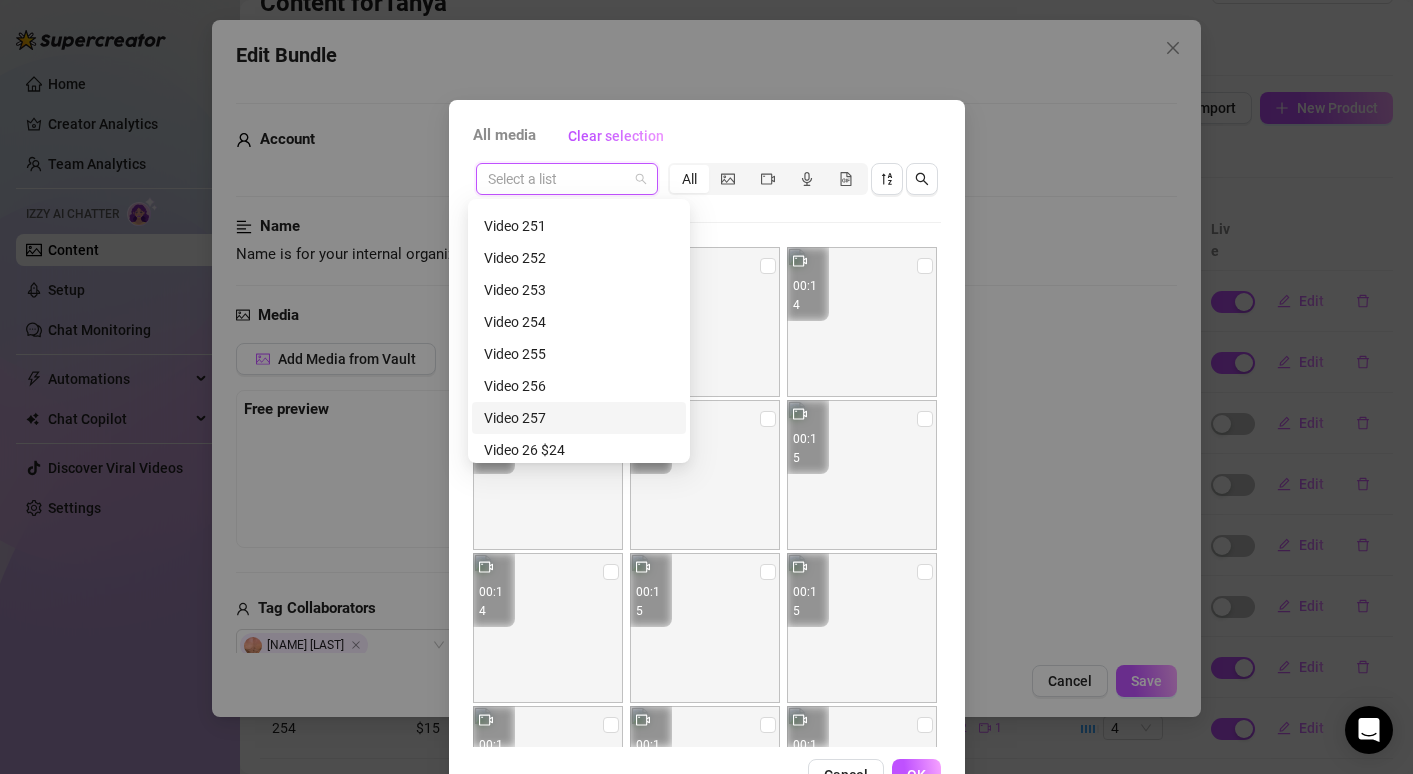 click on "Video 256" at bounding box center [579, 386] 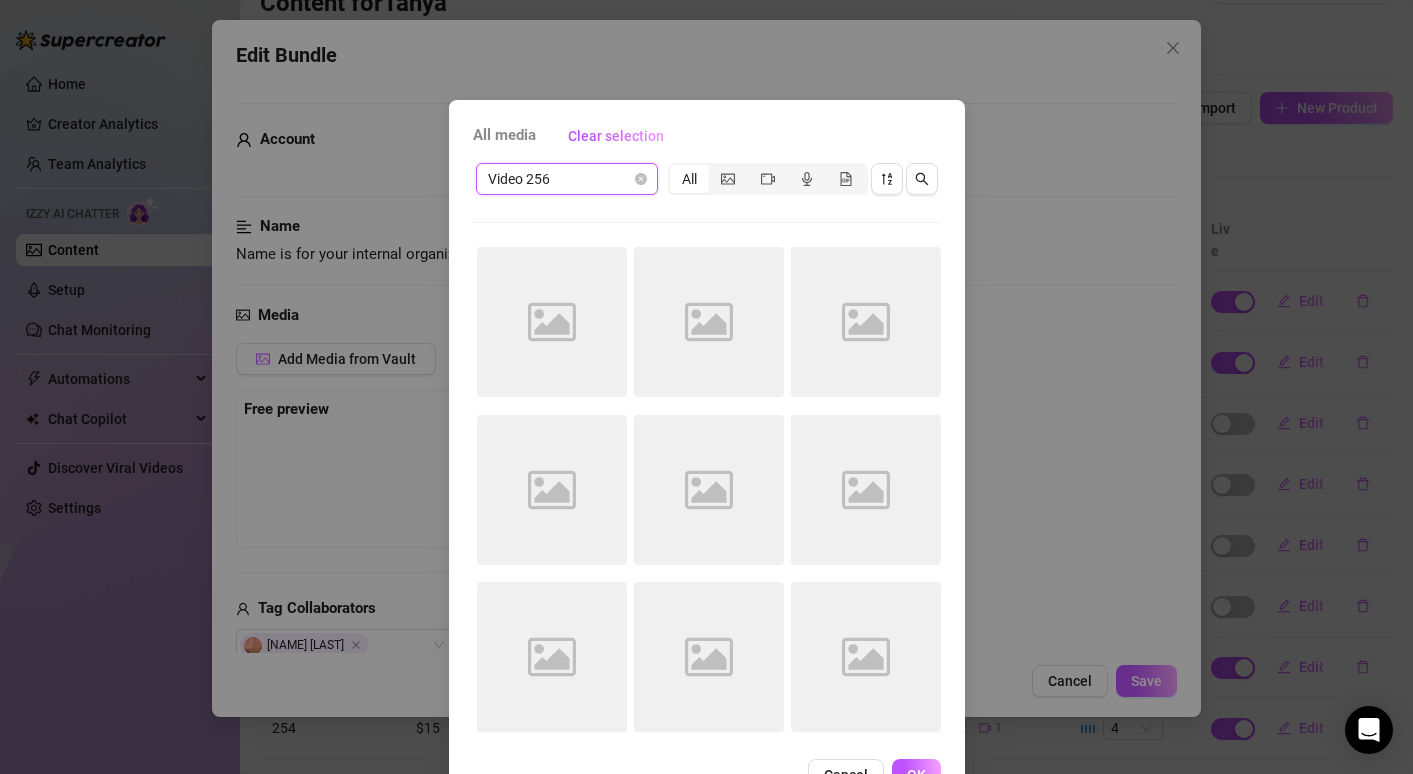 click on "Video 256" at bounding box center [567, 179] 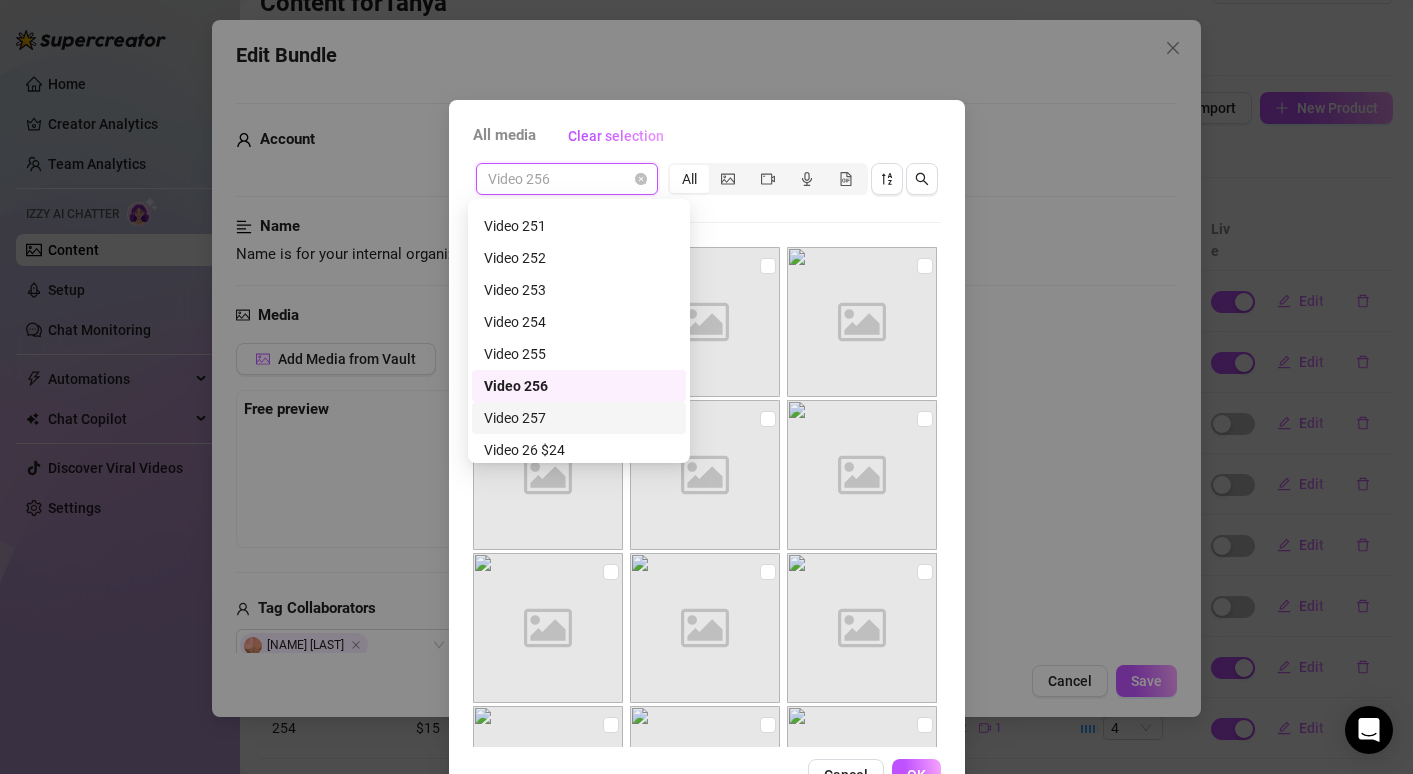 click on "Video 257" at bounding box center (579, 418) 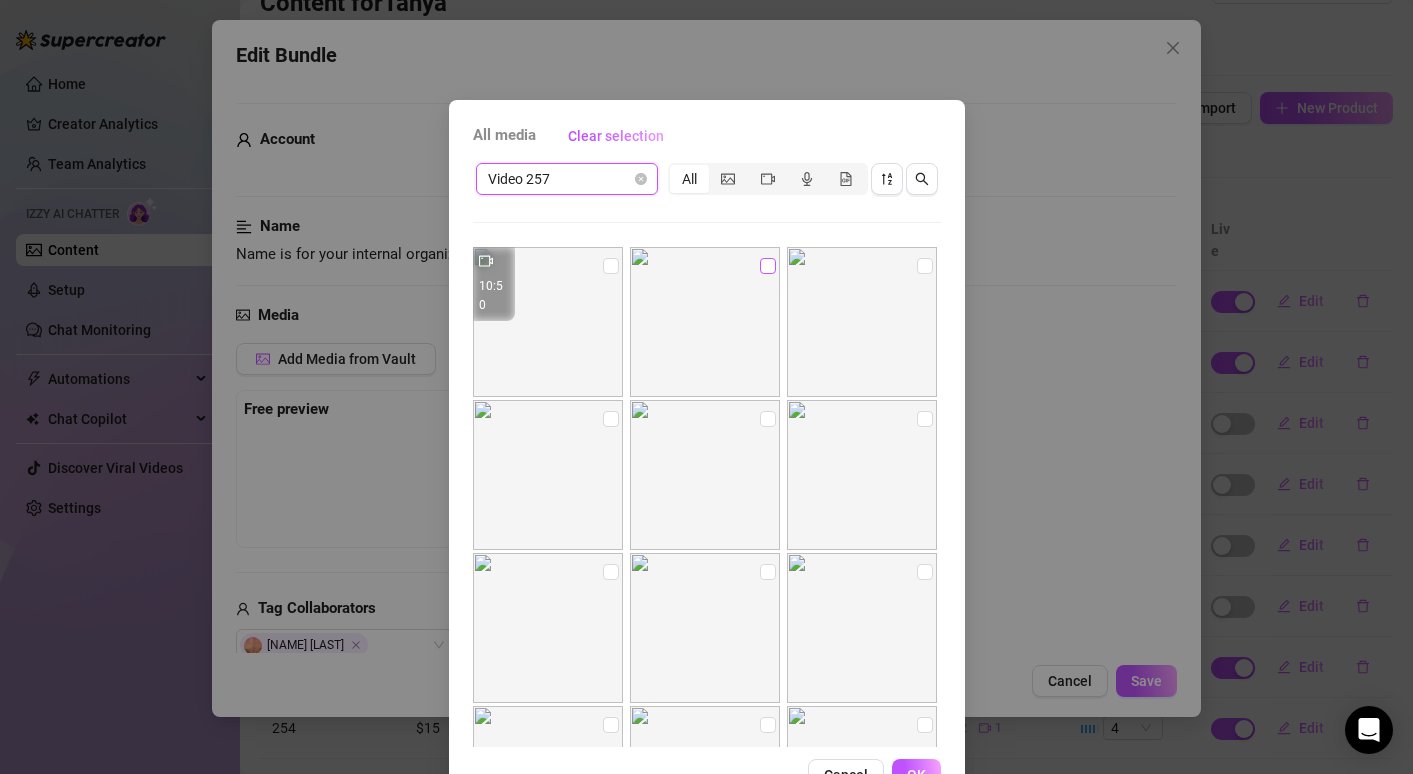 click at bounding box center [768, 266] 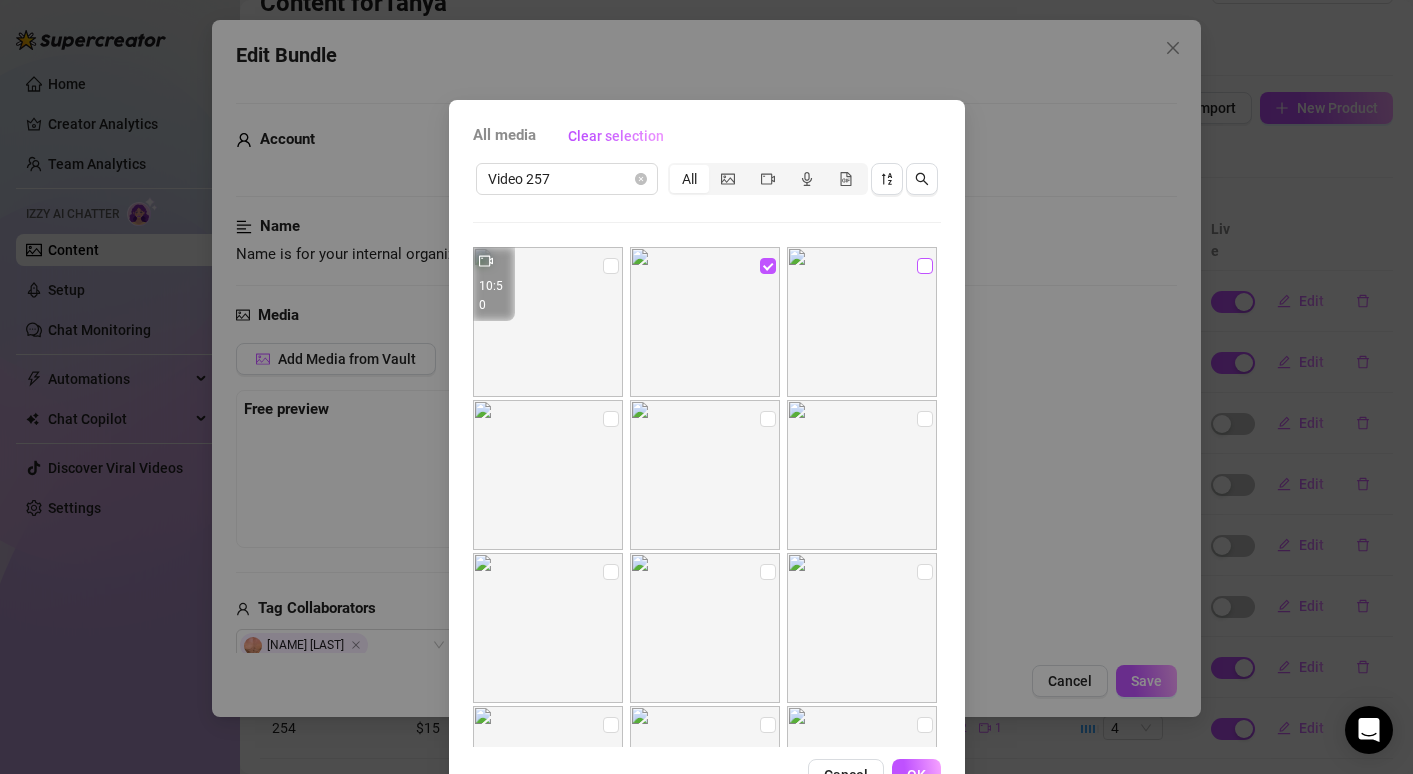 click at bounding box center (925, 266) 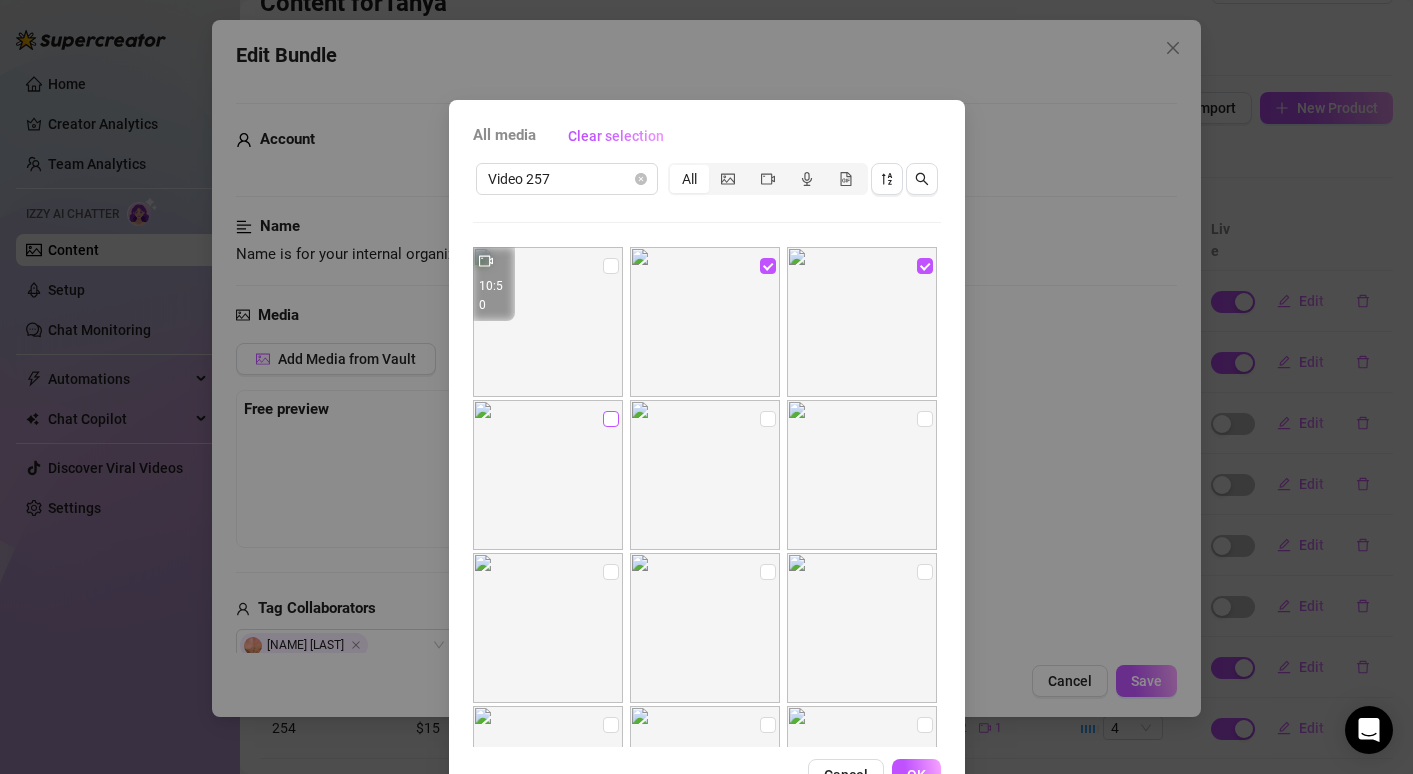 click at bounding box center (611, 419) 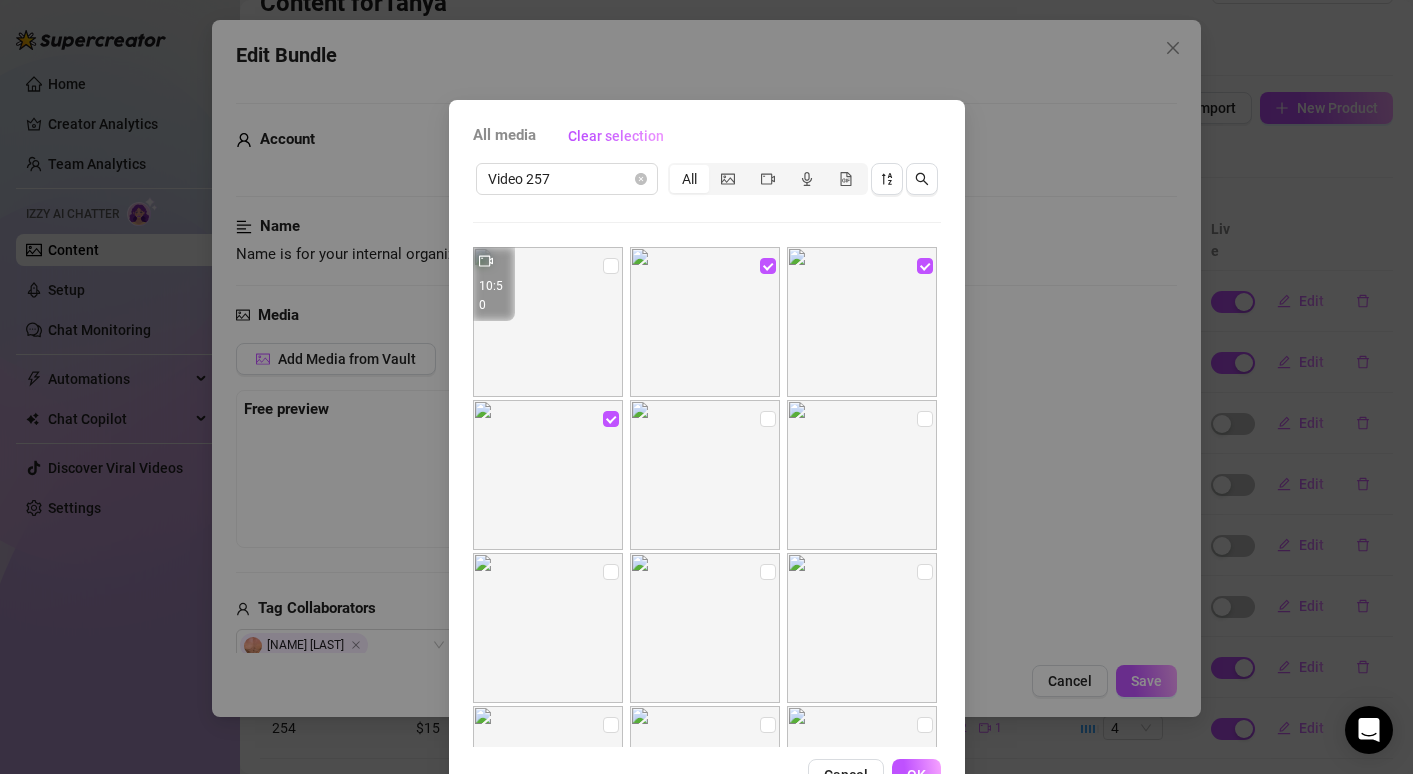 click at bounding box center [705, 475] 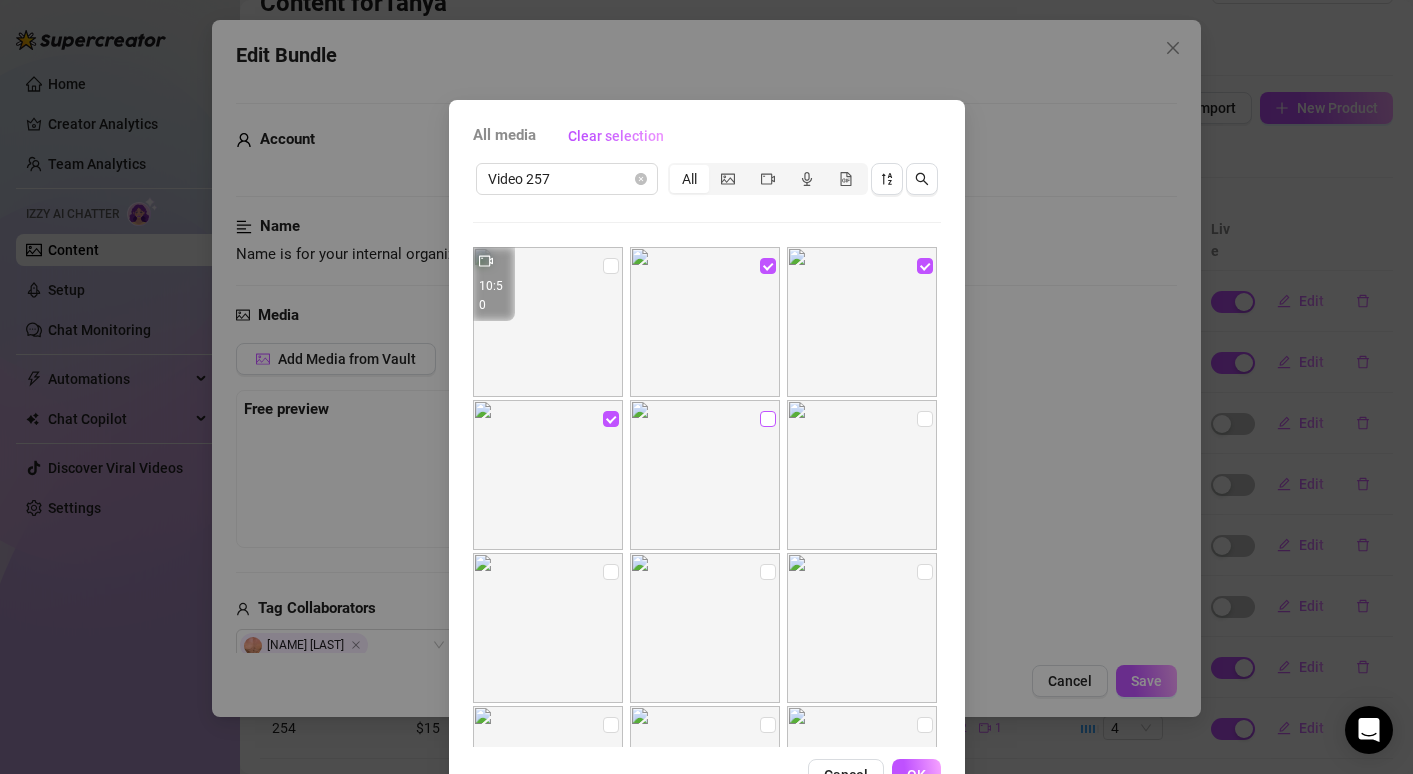 click at bounding box center (768, 419) 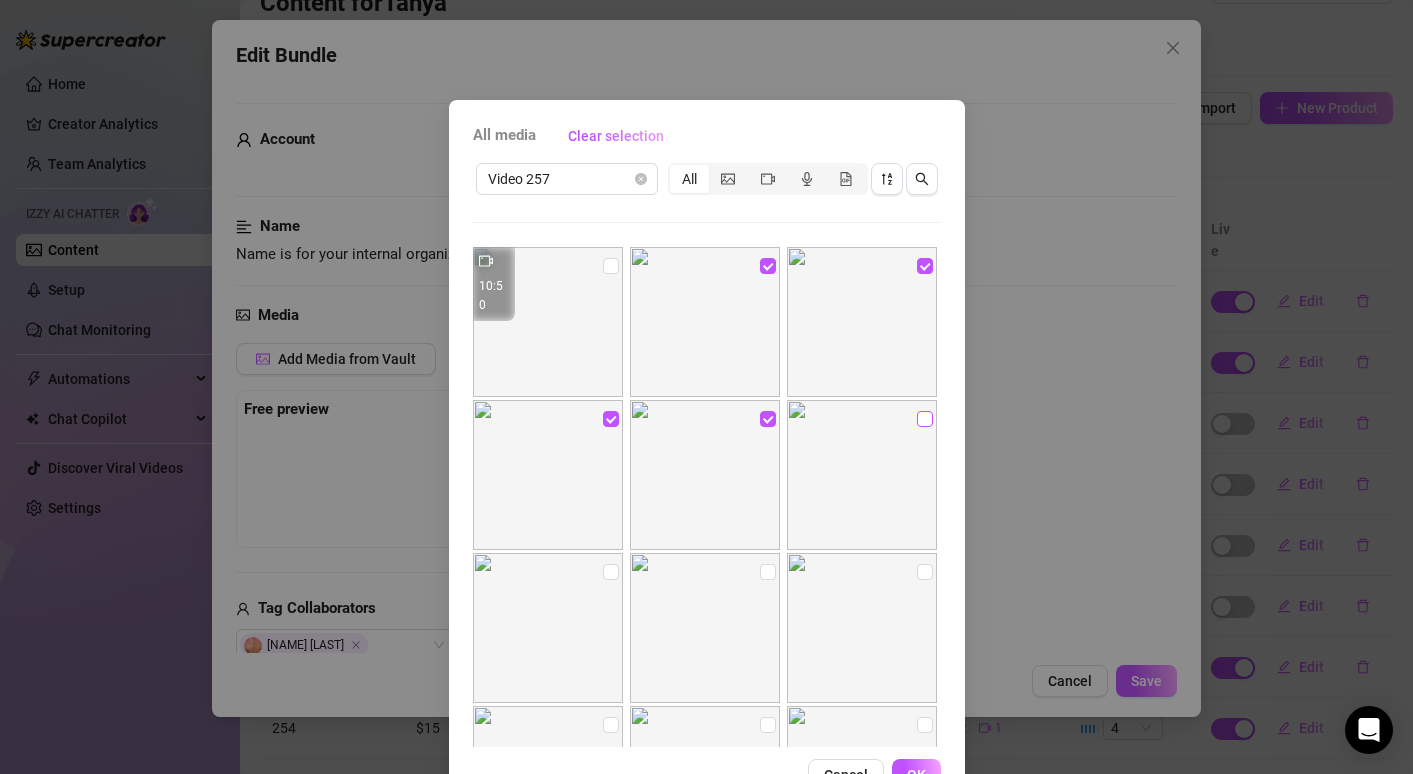 click at bounding box center [925, 419] 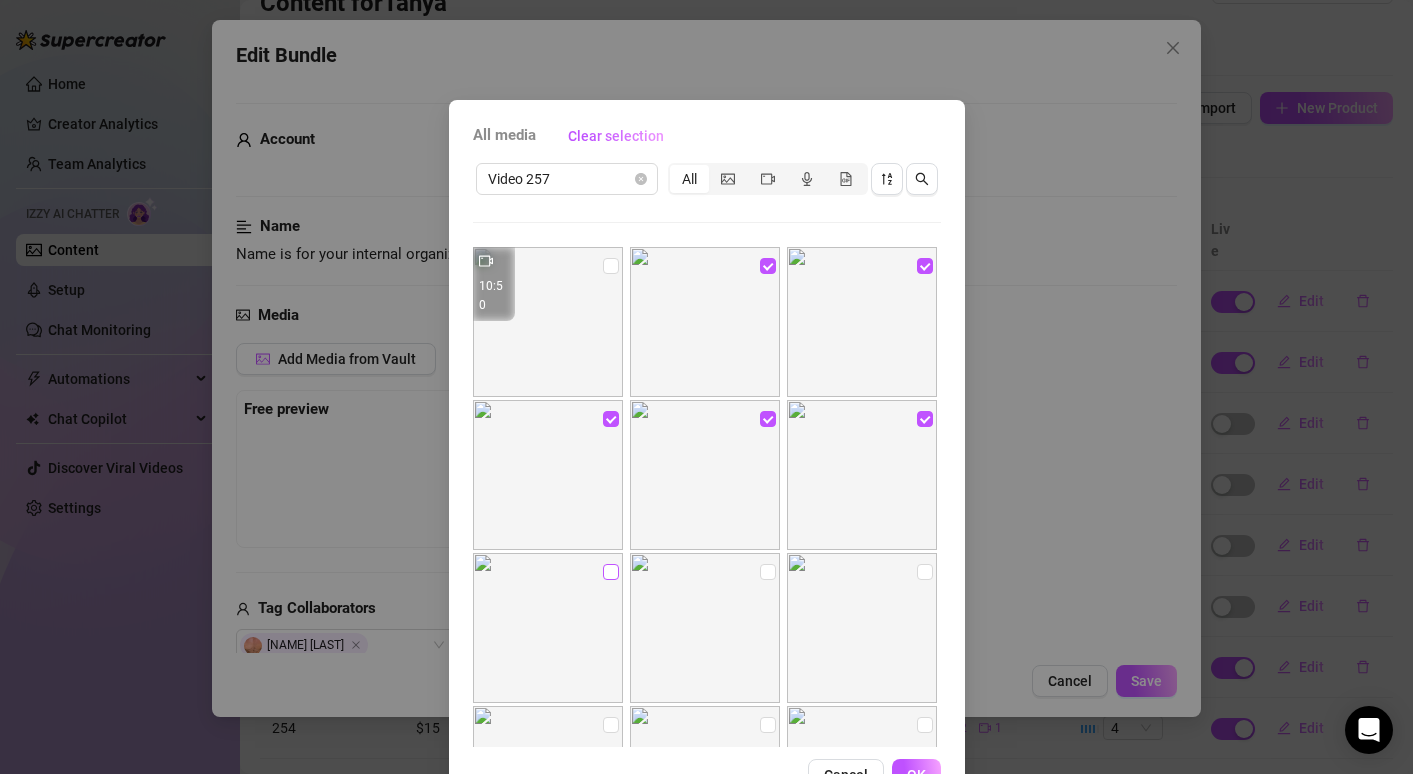 click at bounding box center (611, 572) 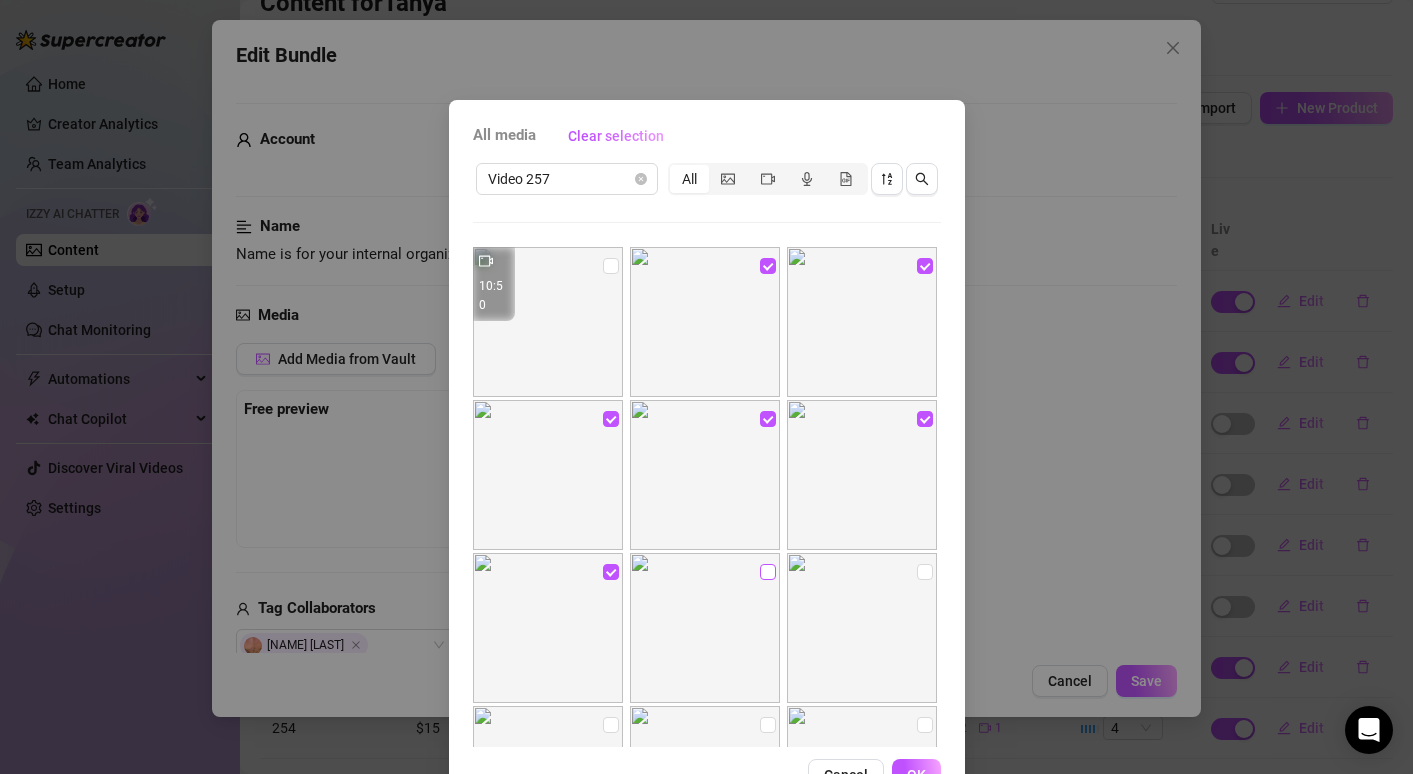 click at bounding box center (768, 572) 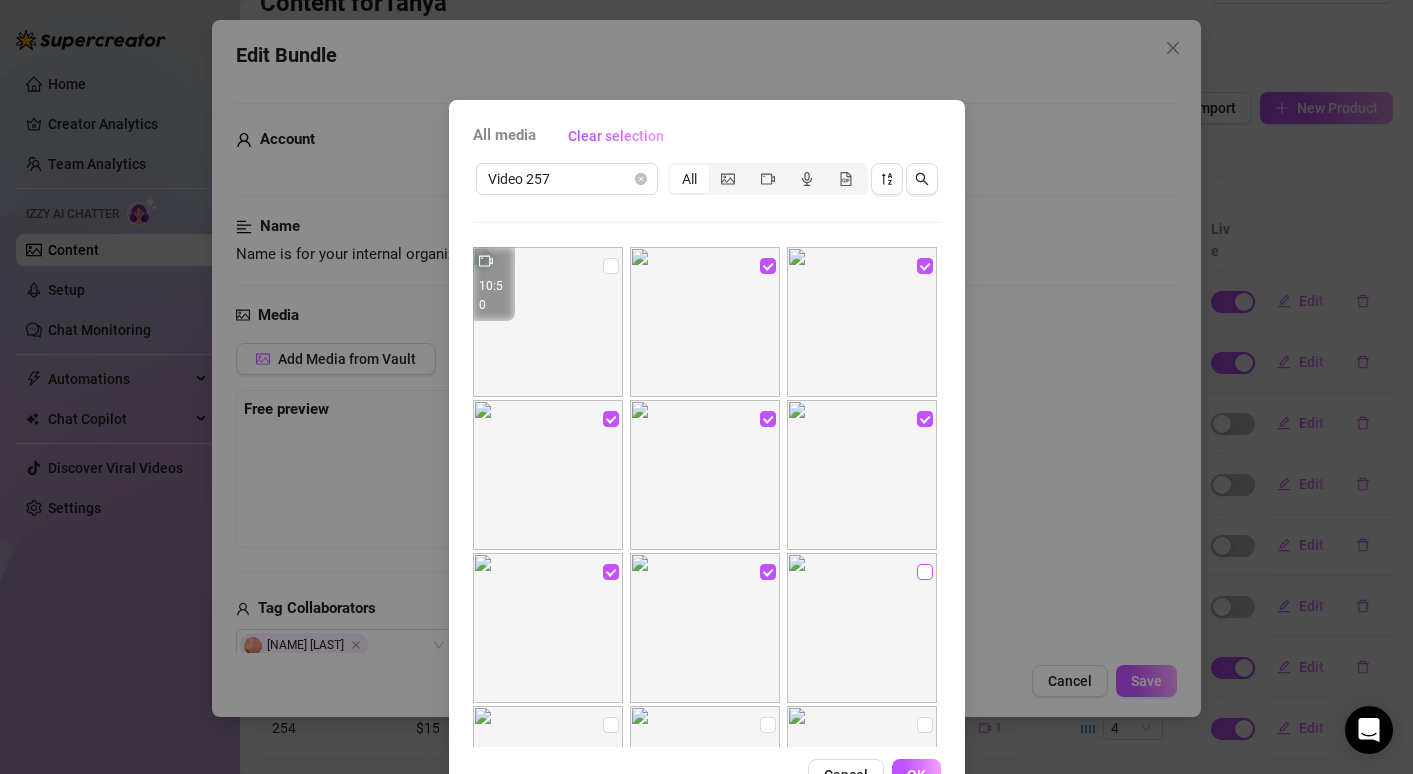 click at bounding box center (925, 572) 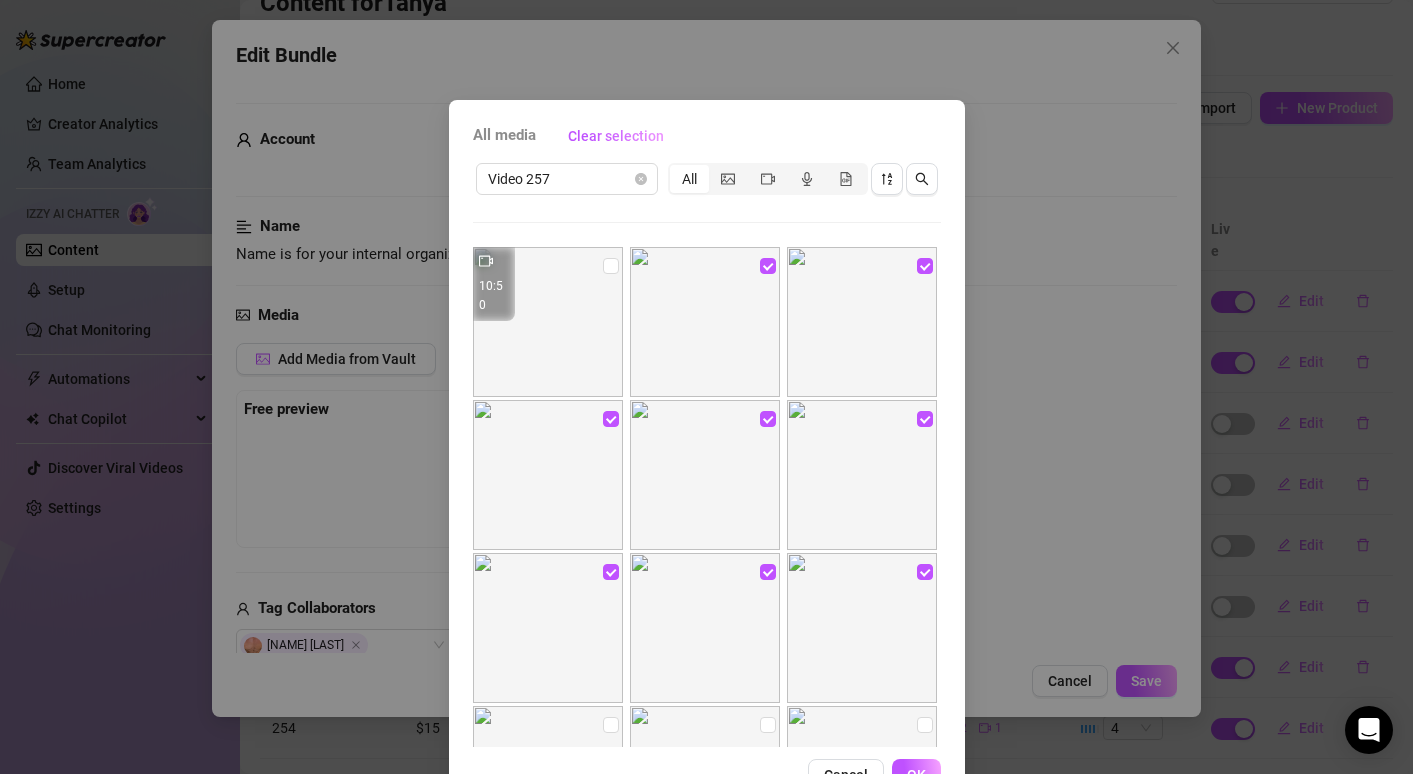 scroll, scrollTop: 250, scrollLeft: 0, axis: vertical 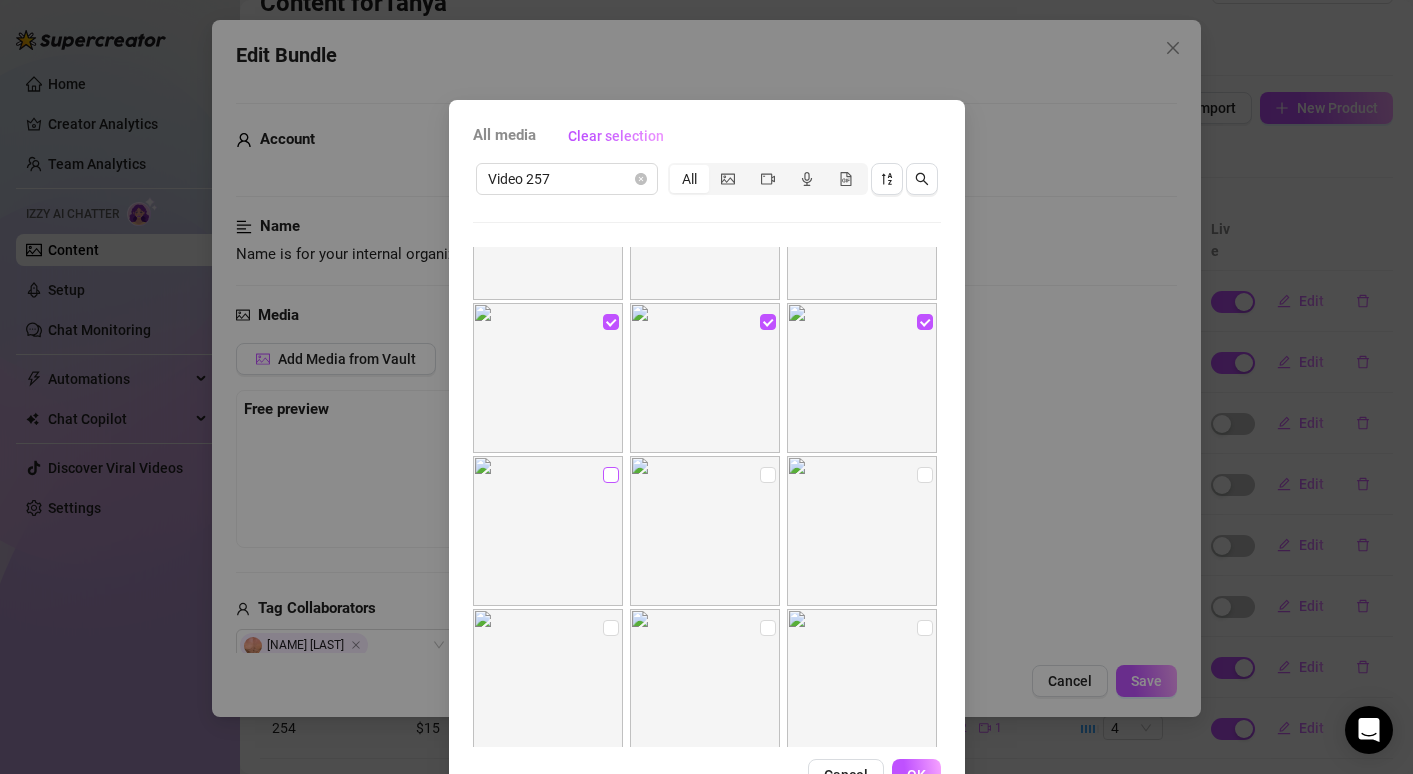 click at bounding box center [611, 475] 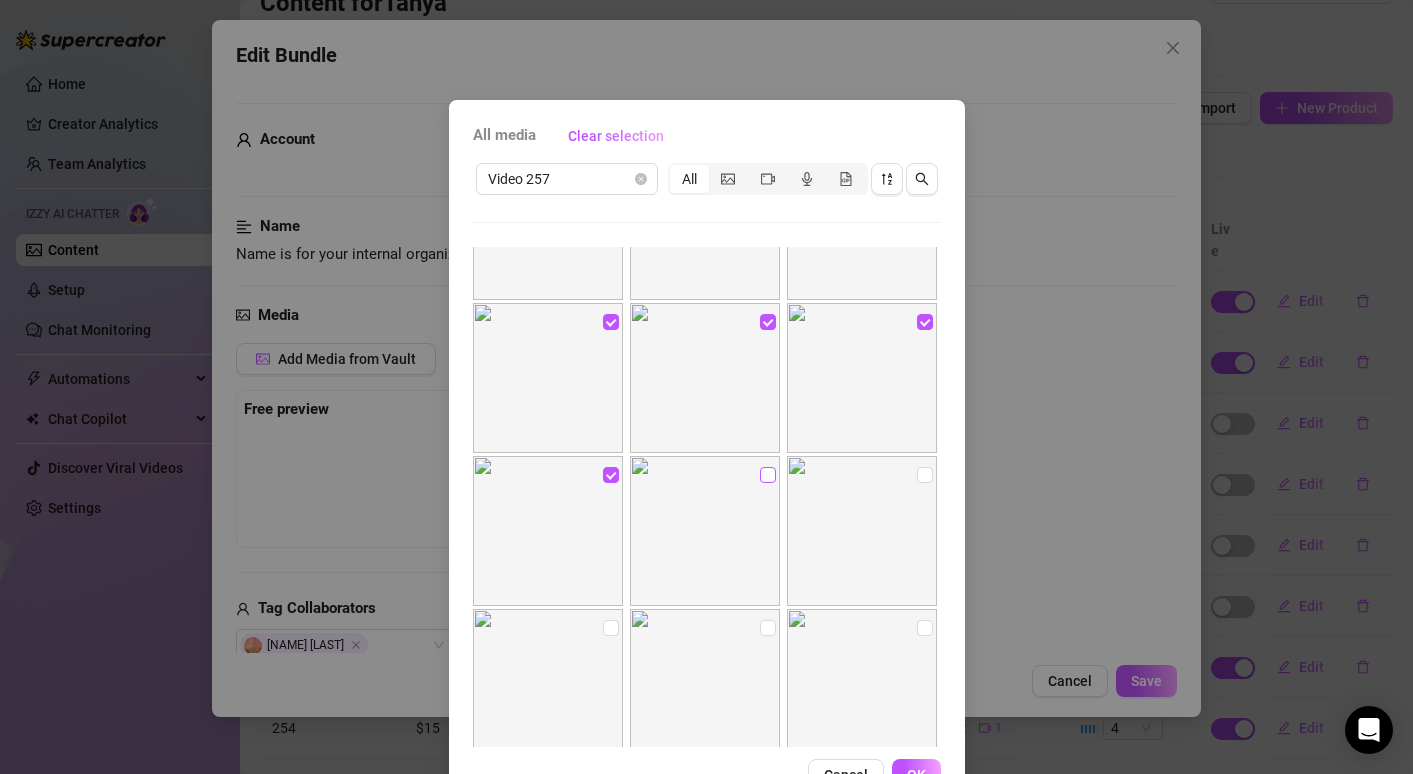 click at bounding box center [768, 475] 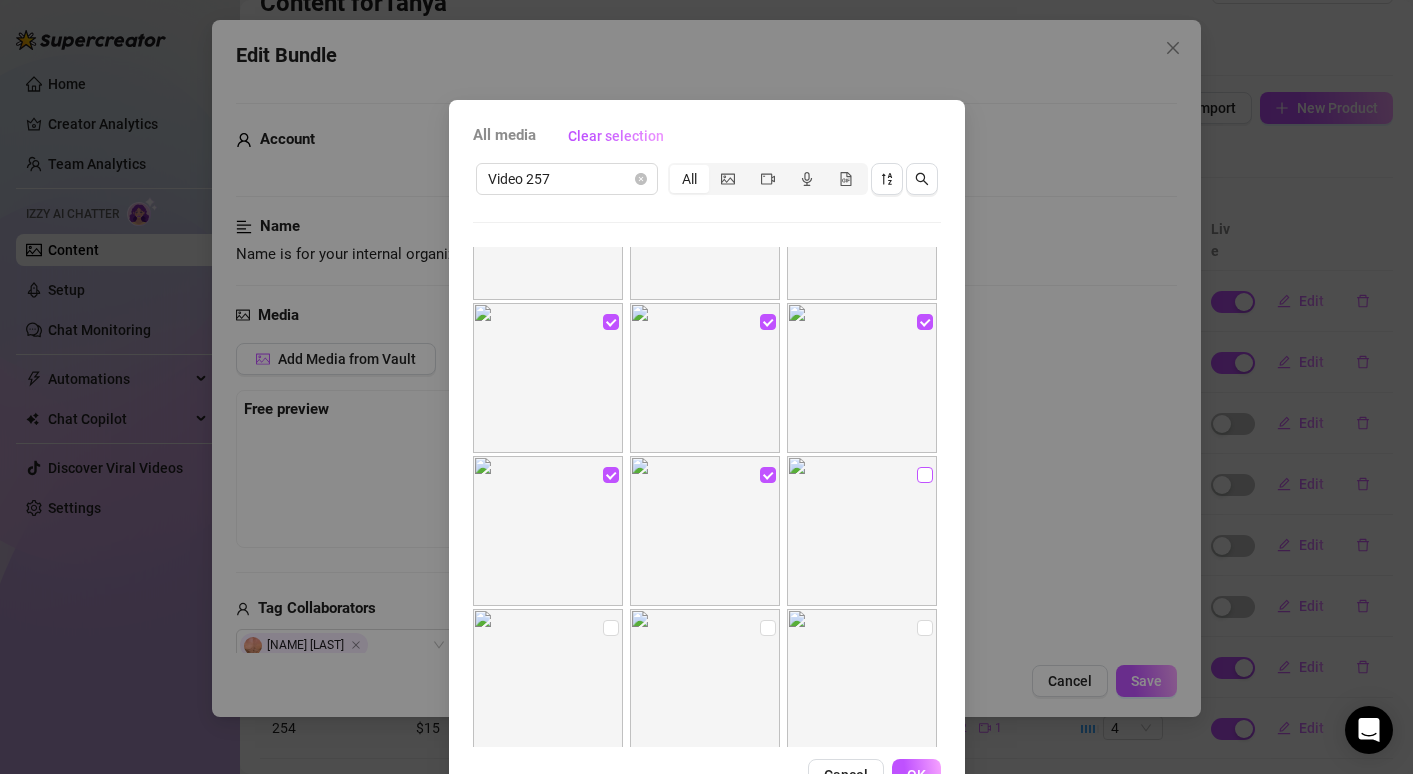 click at bounding box center [925, 475] 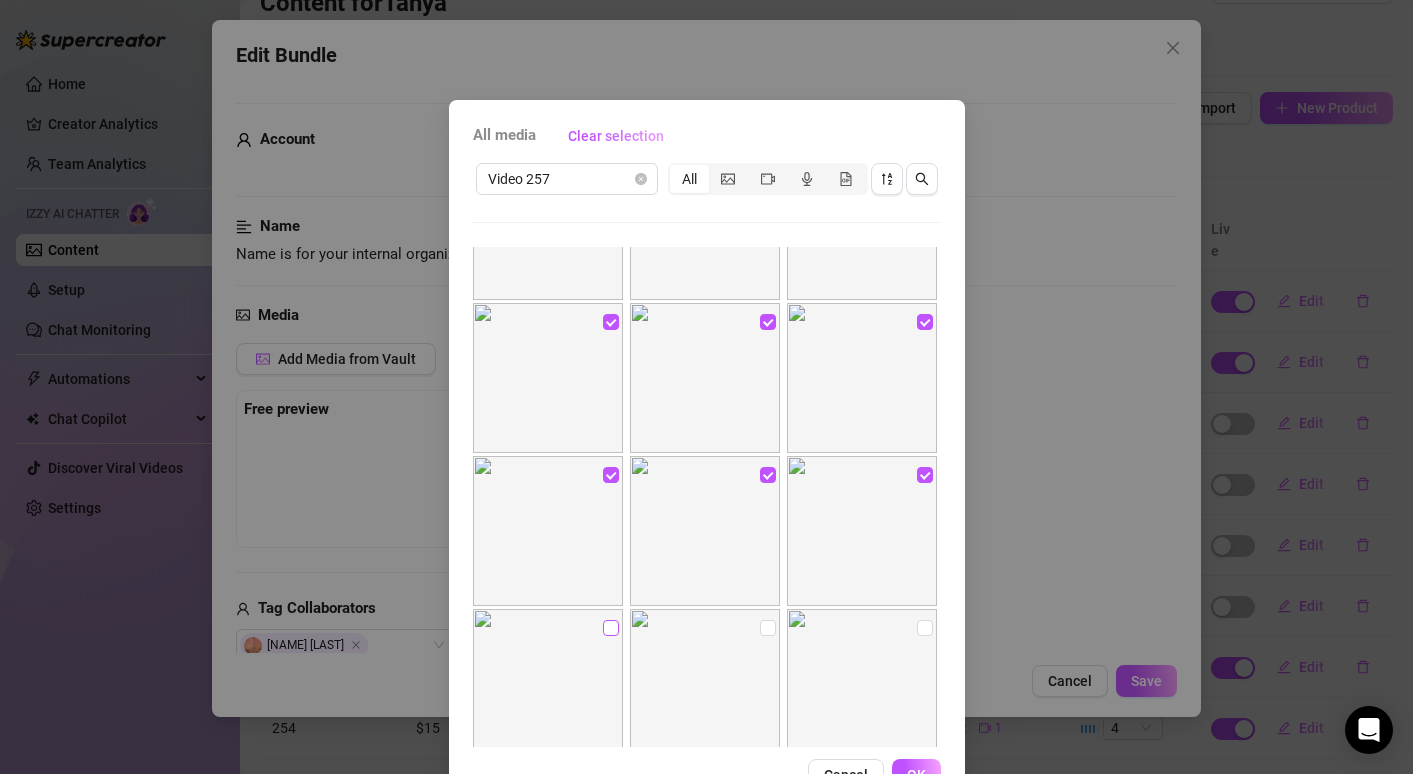 click at bounding box center [611, 628] 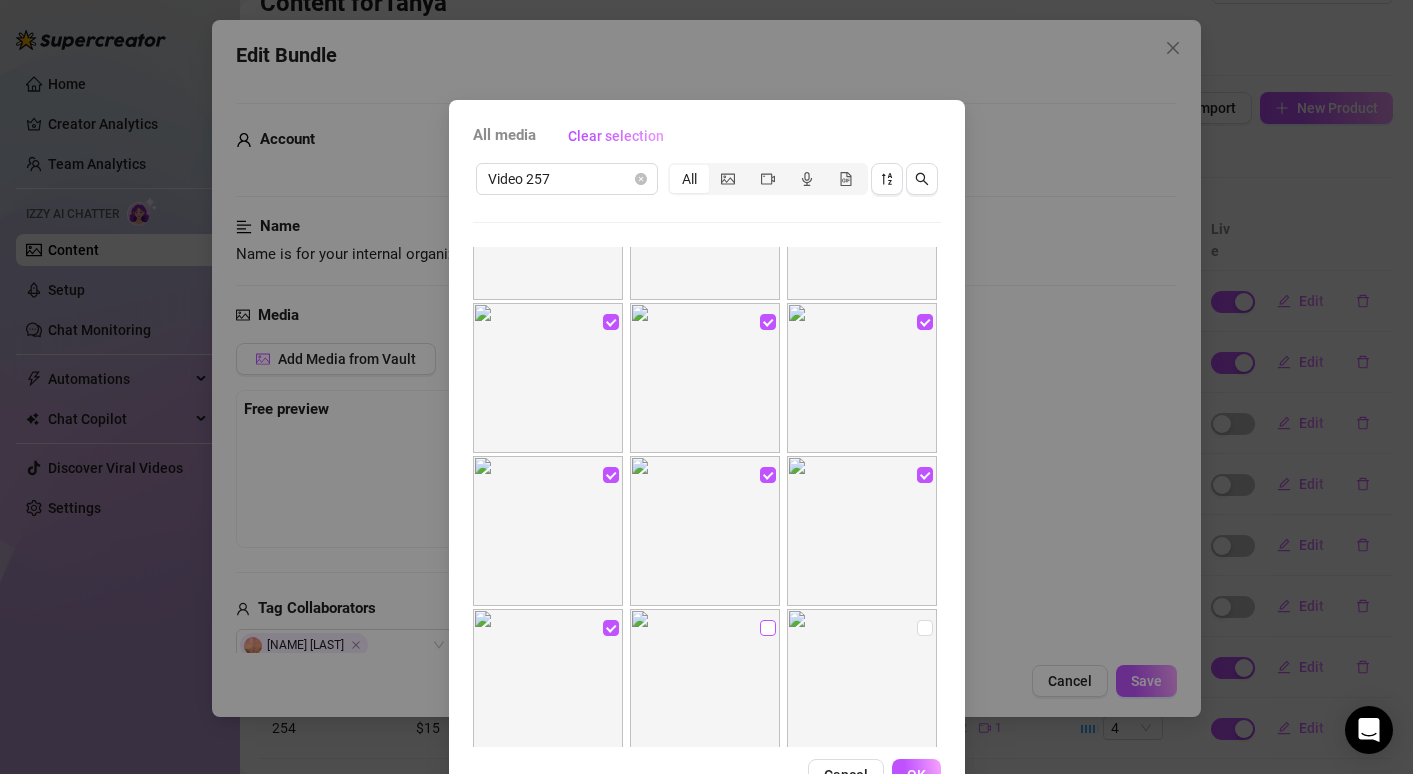 click at bounding box center (768, 628) 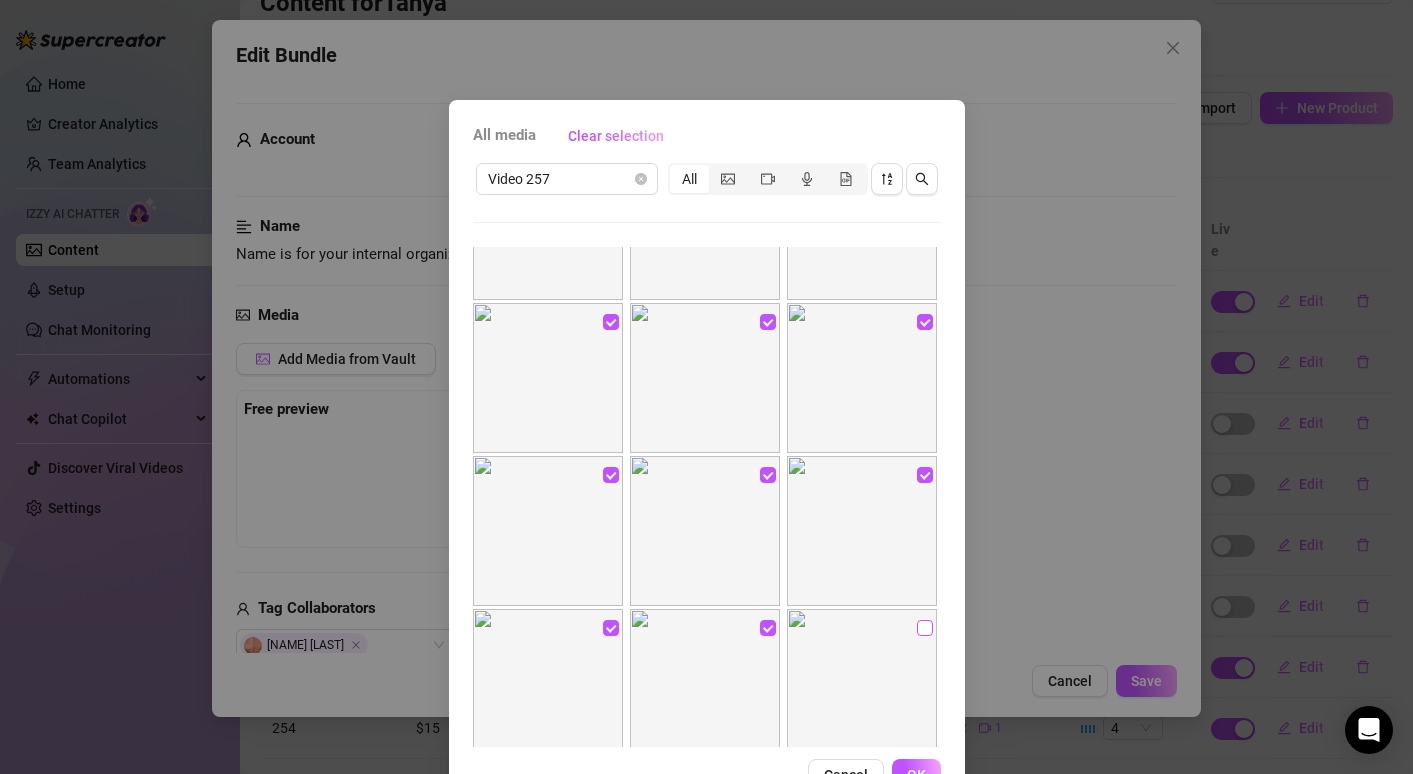 click at bounding box center (925, 628) 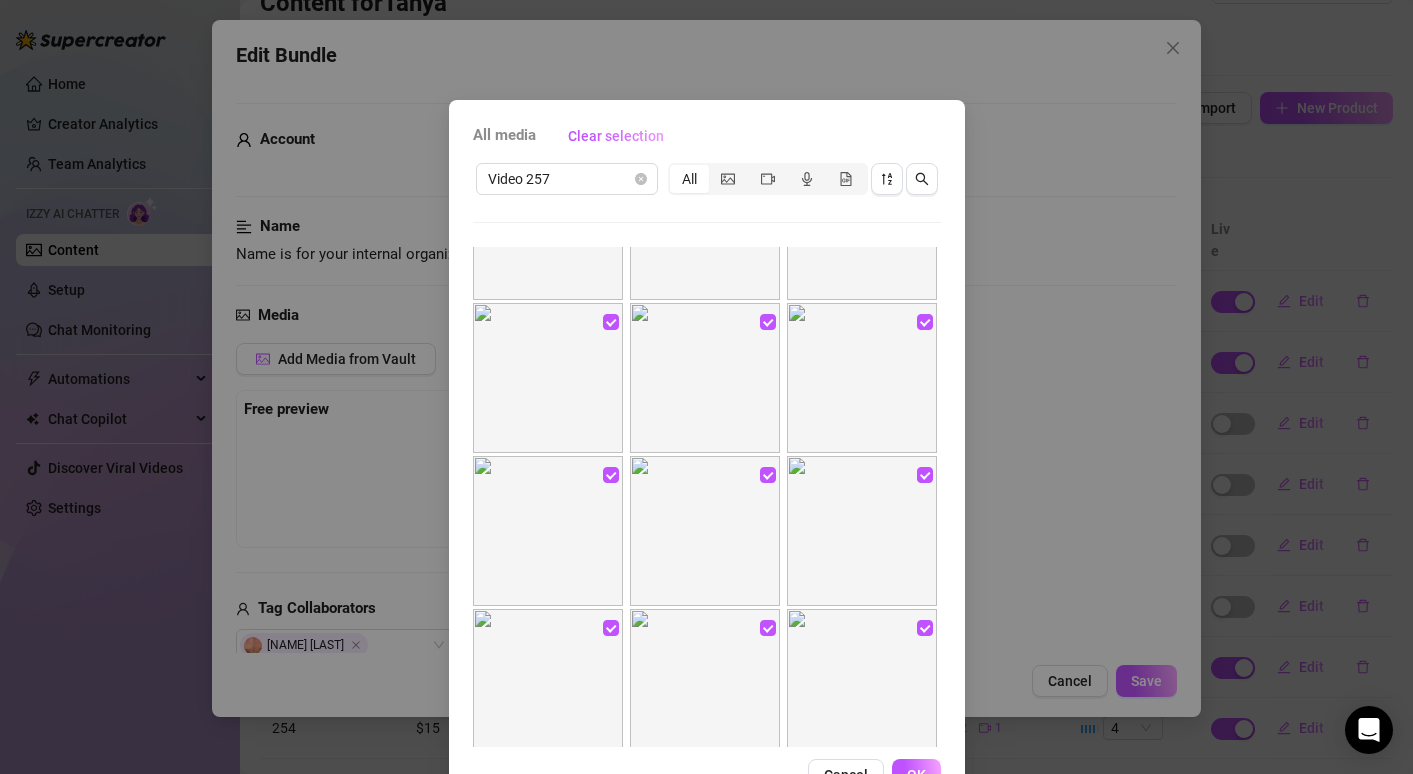 scroll, scrollTop: 579, scrollLeft: 0, axis: vertical 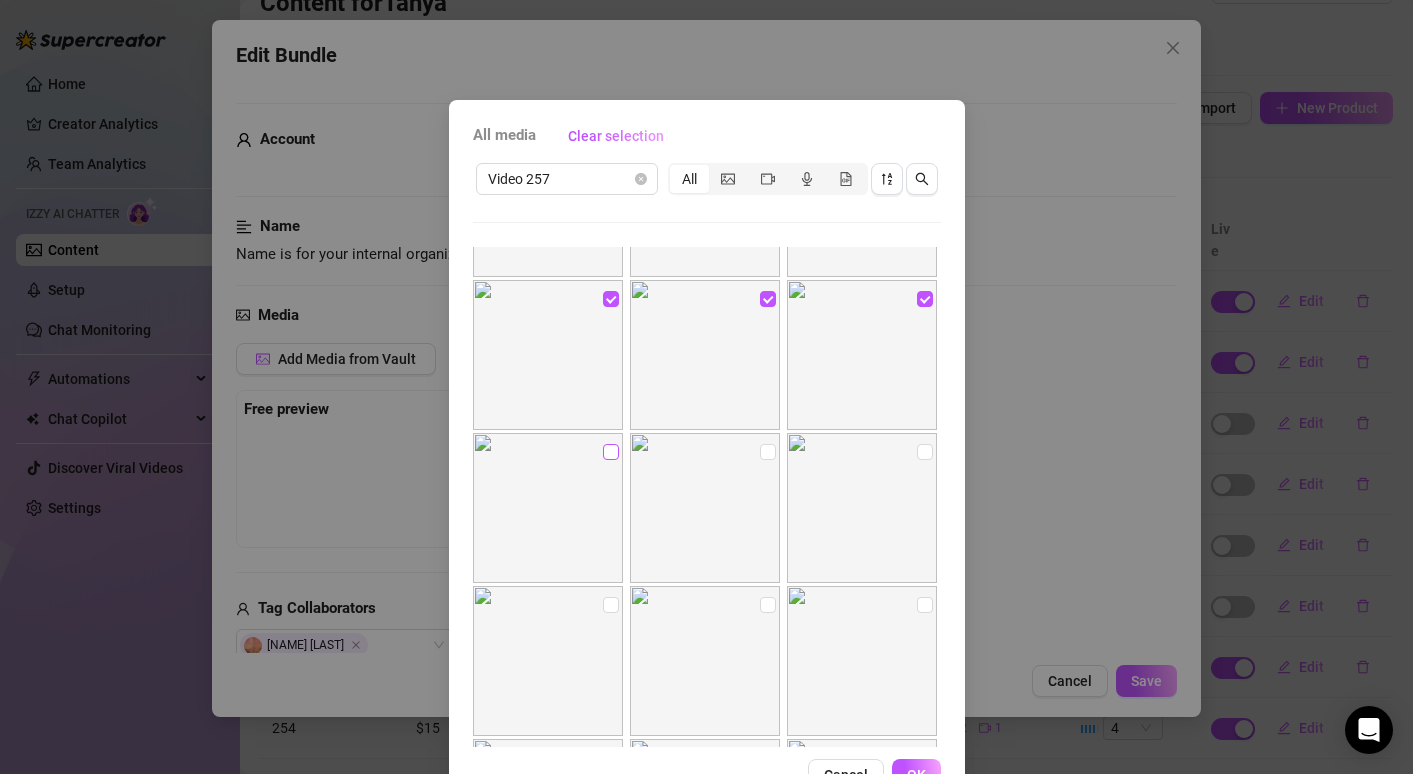 click at bounding box center (611, 452) 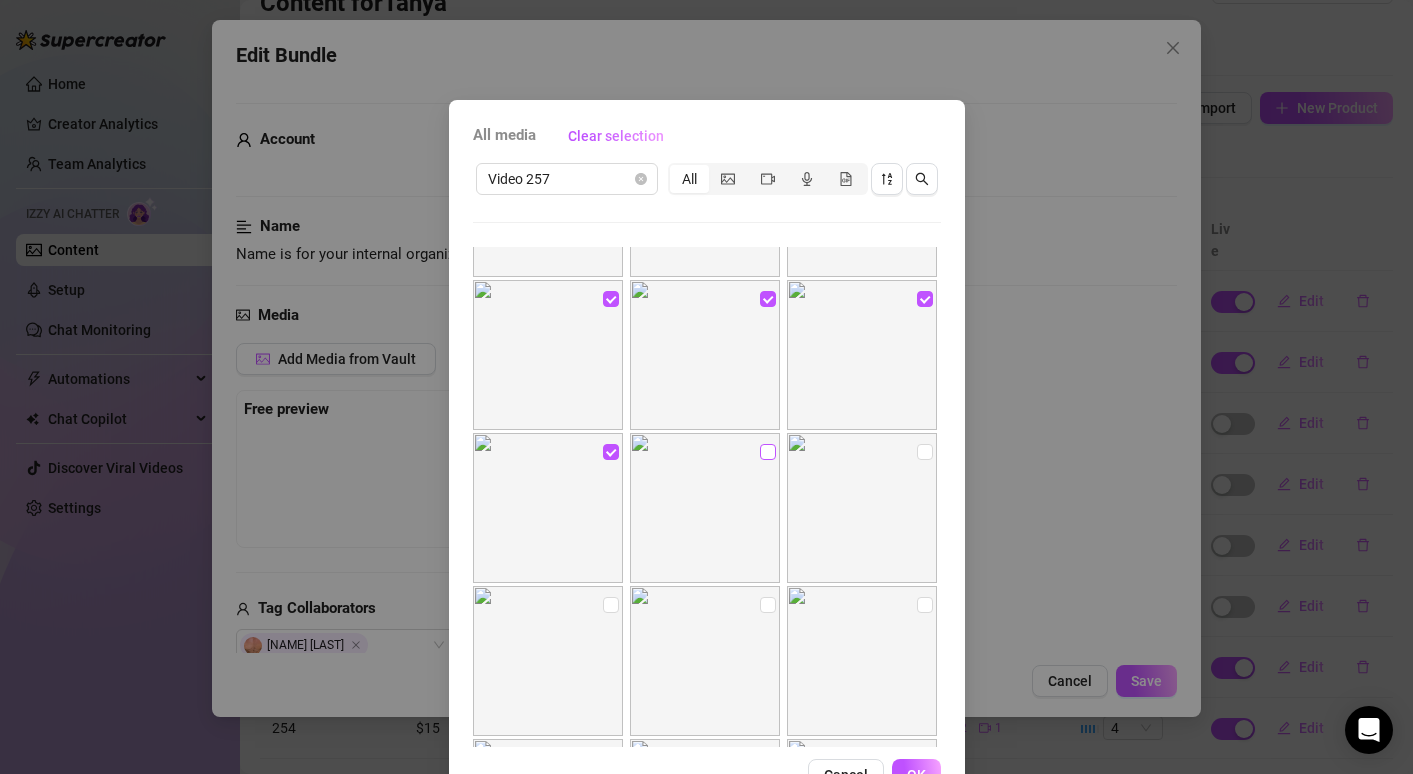 click at bounding box center (768, 452) 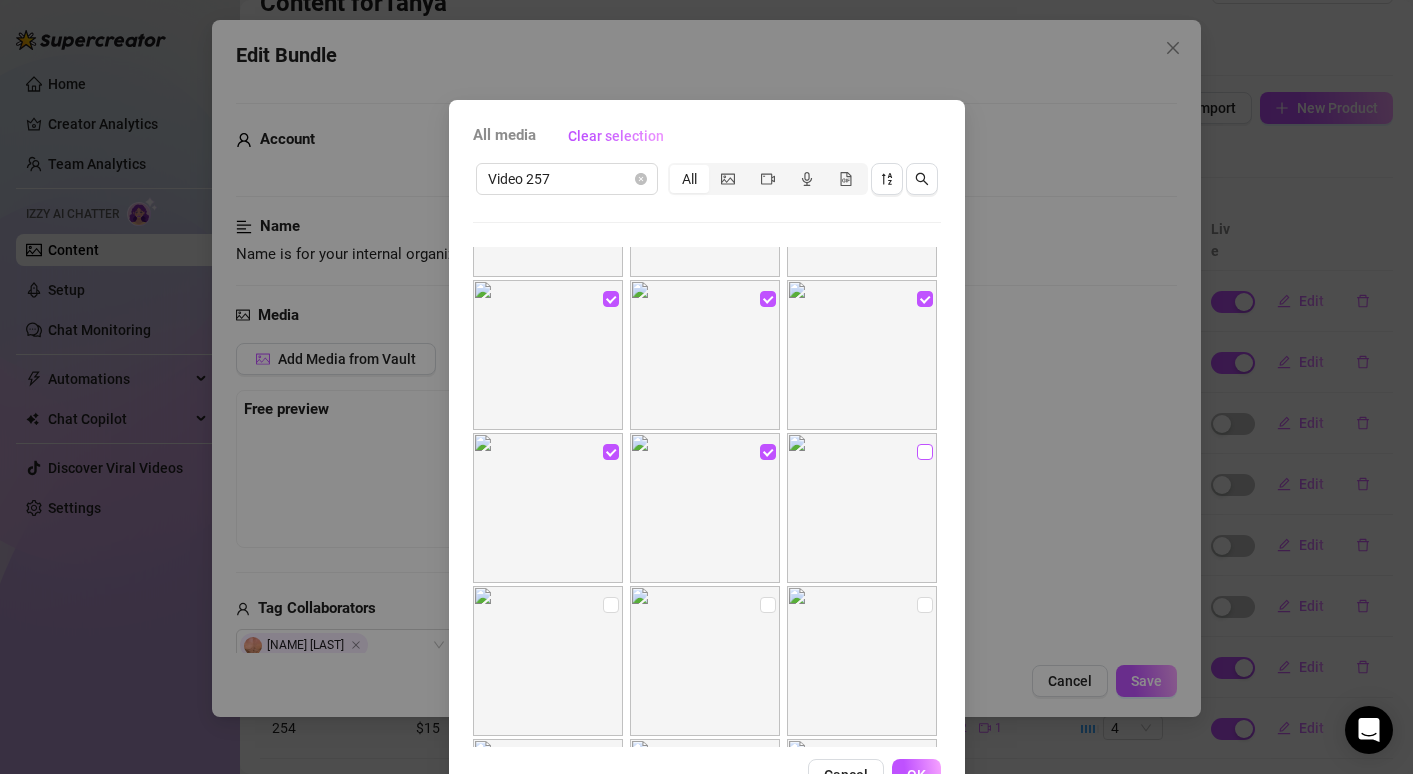 click at bounding box center (925, 452) 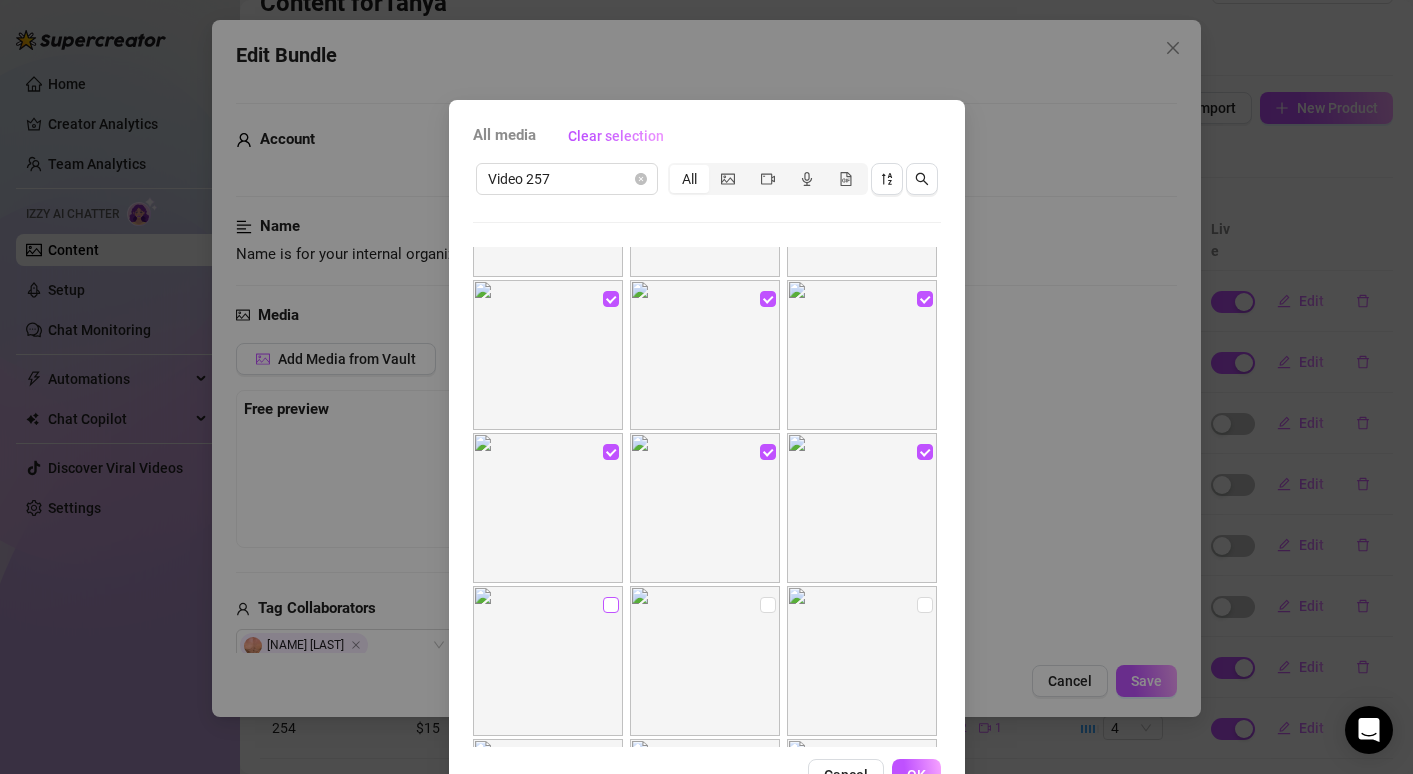 click at bounding box center (611, 605) 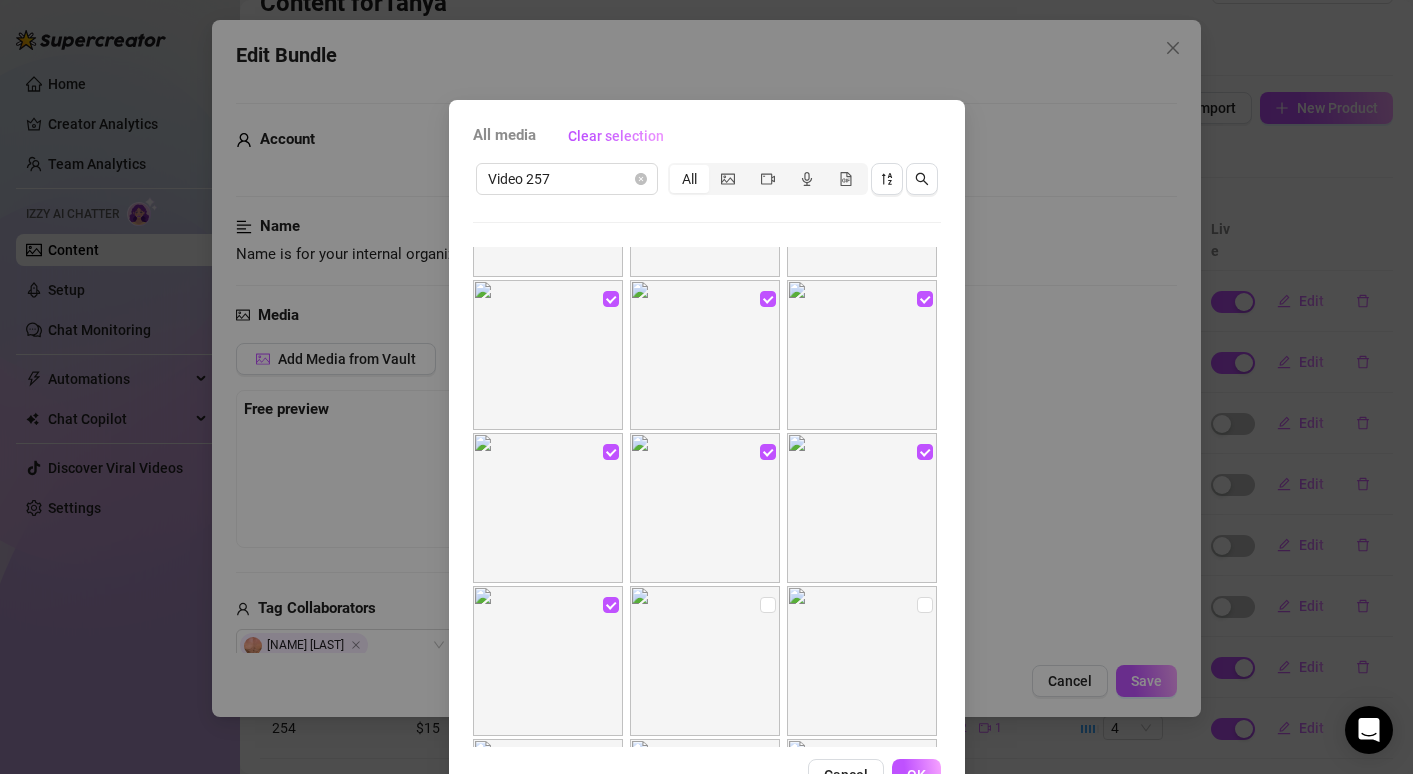 click at bounding box center (705, 661) 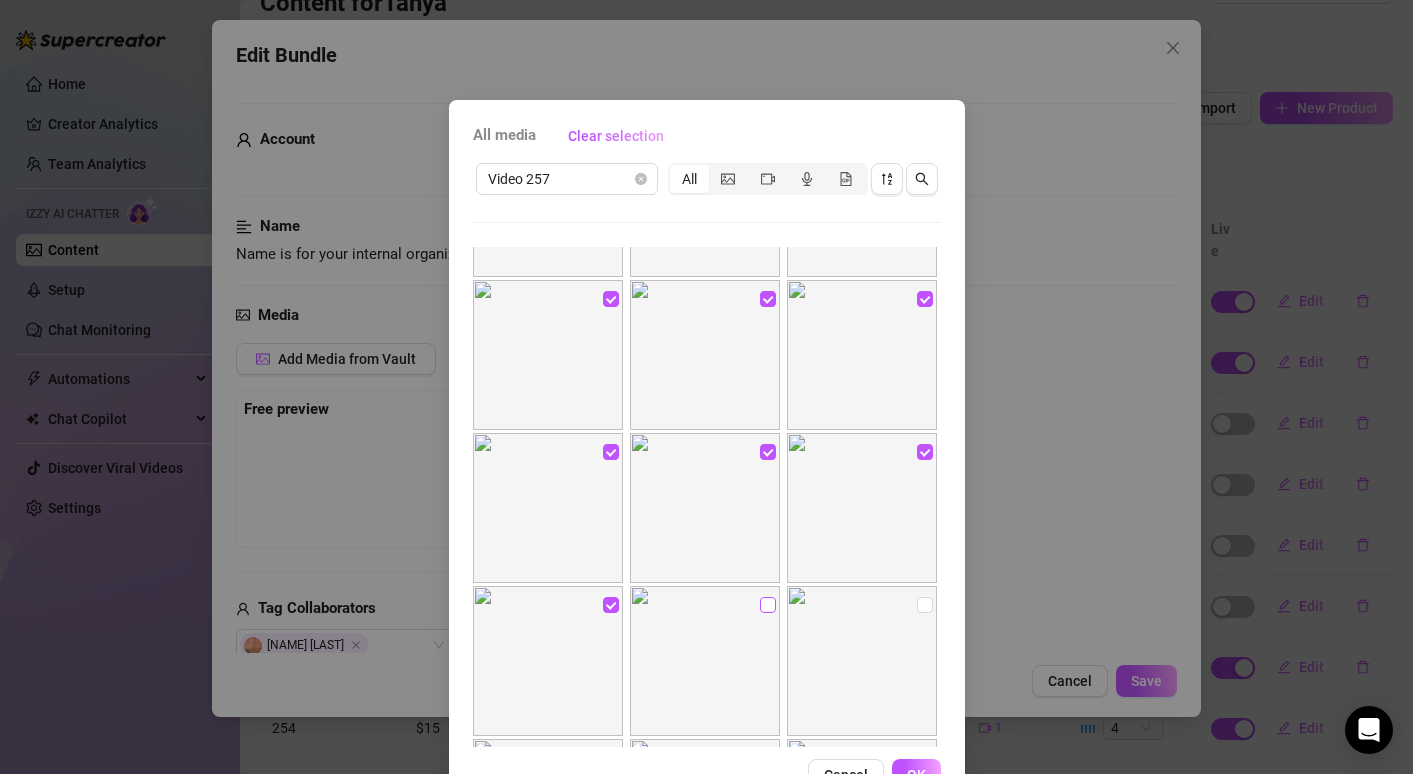 click at bounding box center [768, 605] 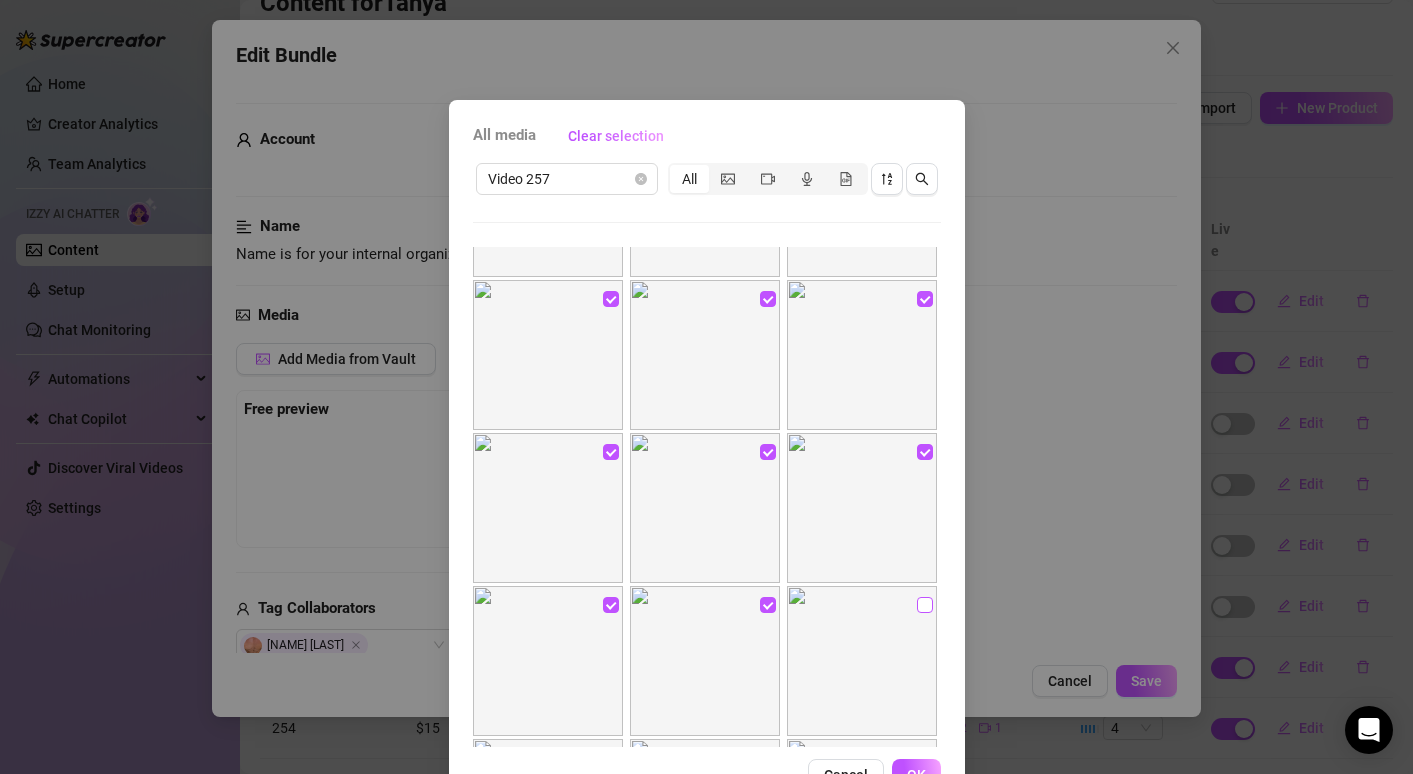 click at bounding box center (925, 605) 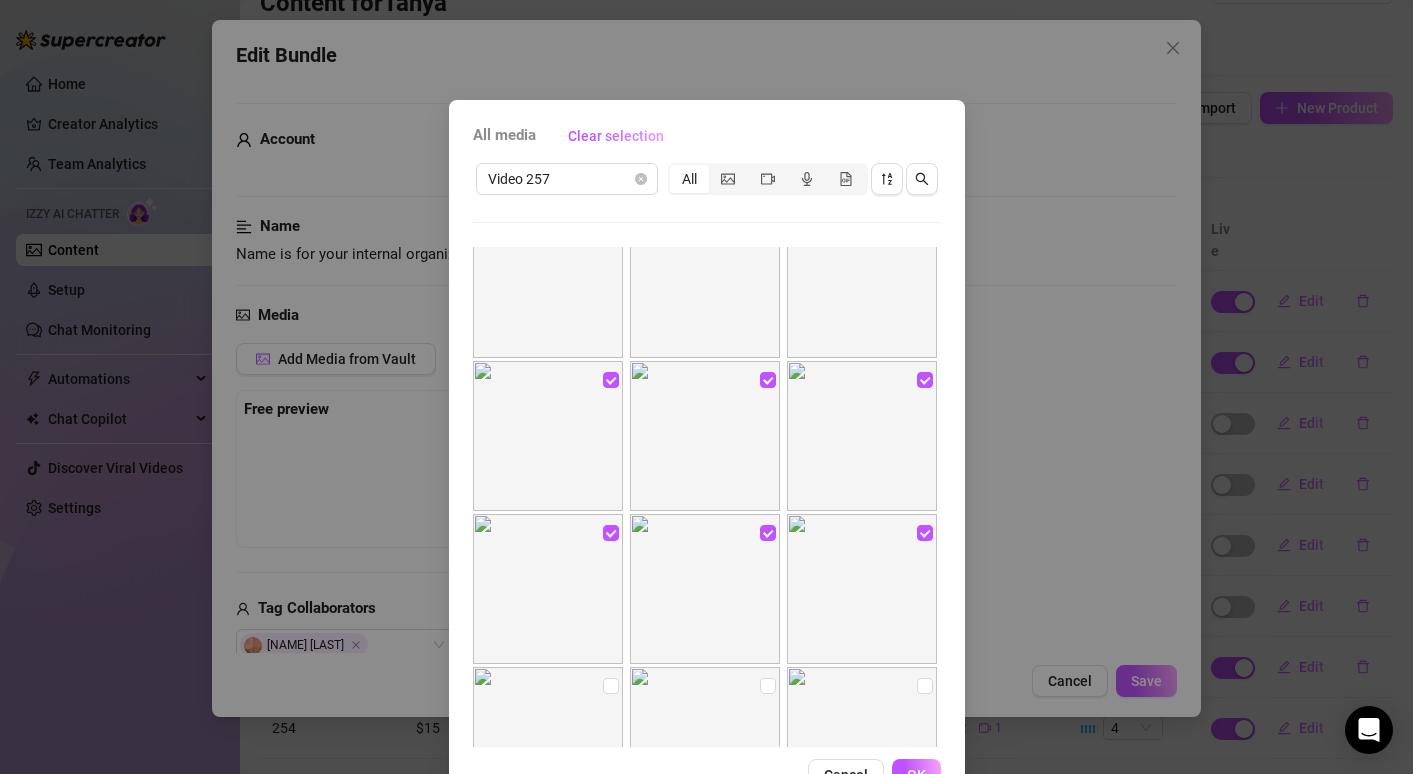 scroll, scrollTop: 754, scrollLeft: 0, axis: vertical 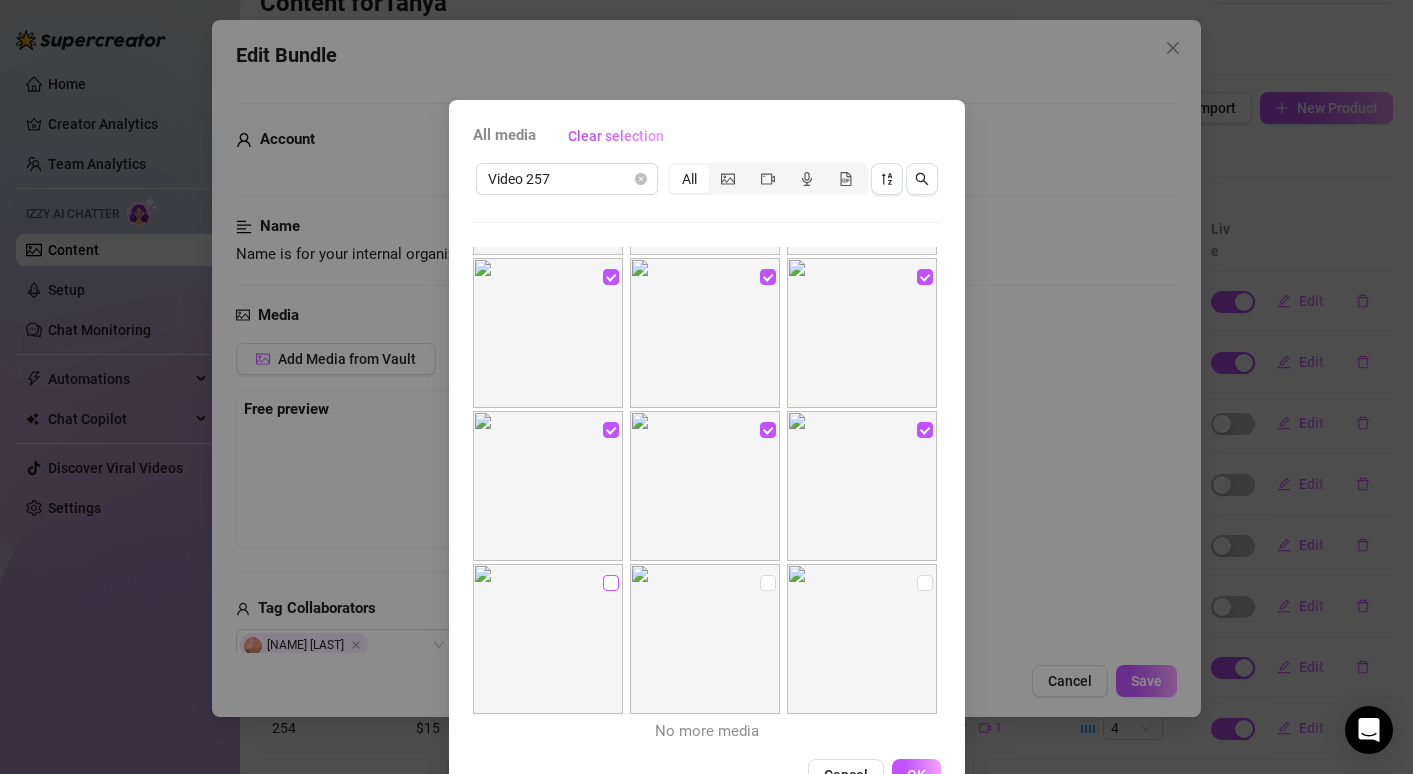 click at bounding box center [611, 583] 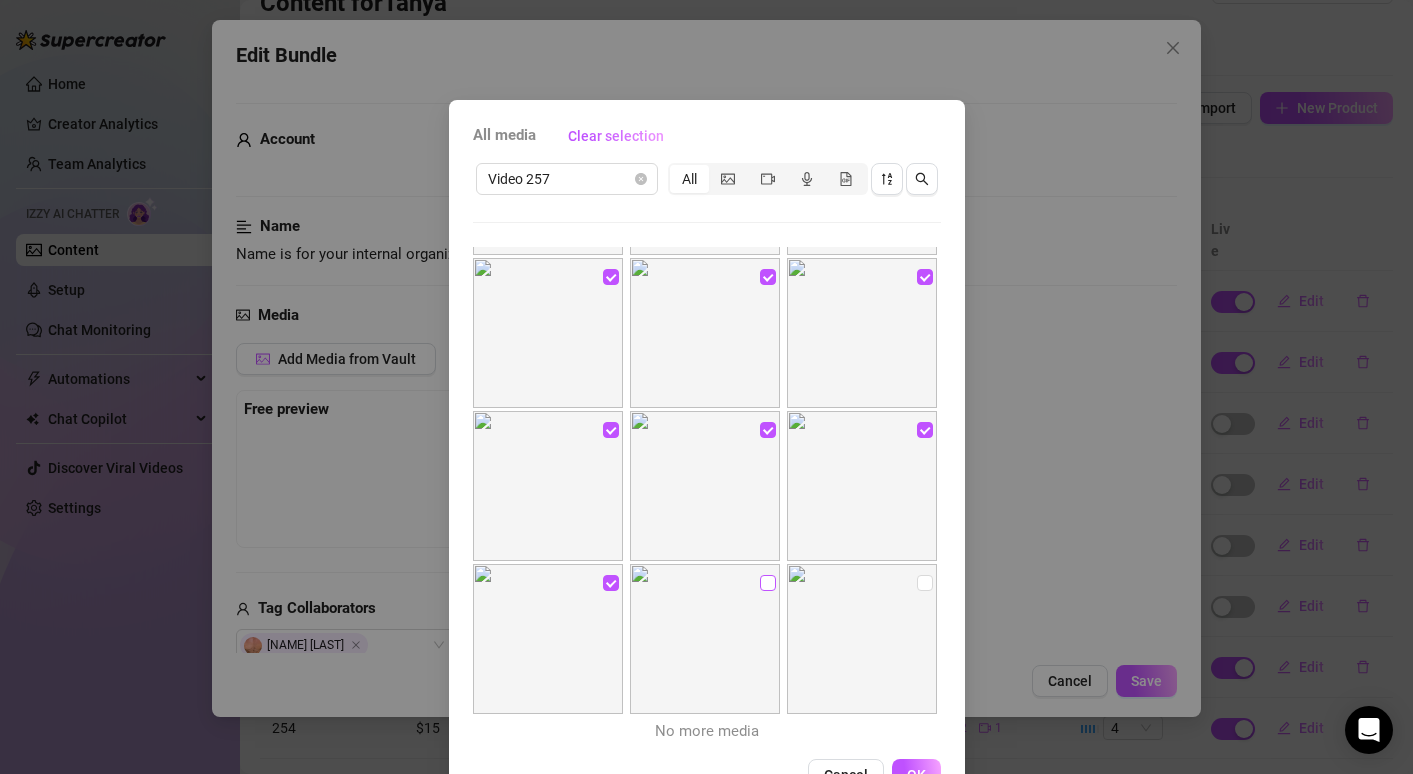 click at bounding box center (768, 583) 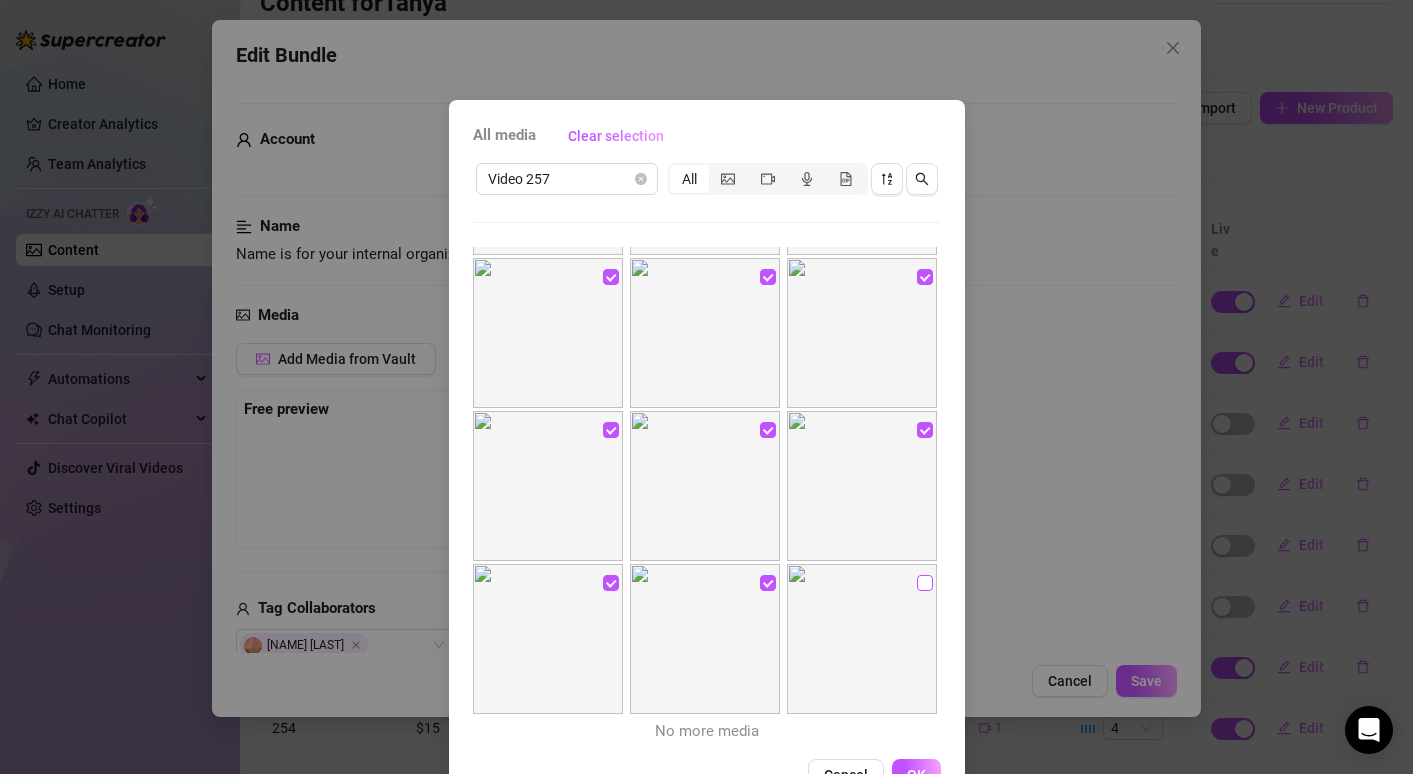 click at bounding box center [925, 583] 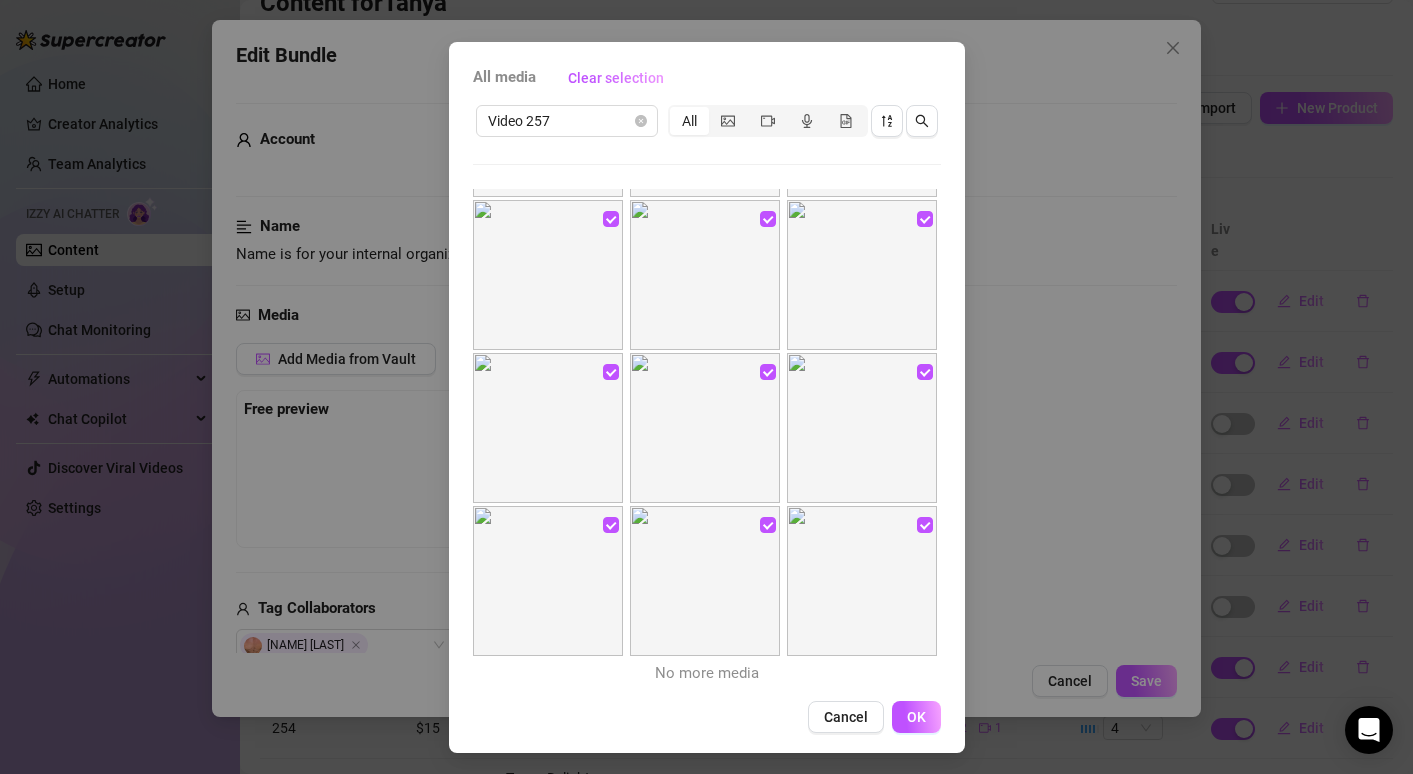 scroll, scrollTop: 61, scrollLeft: 0, axis: vertical 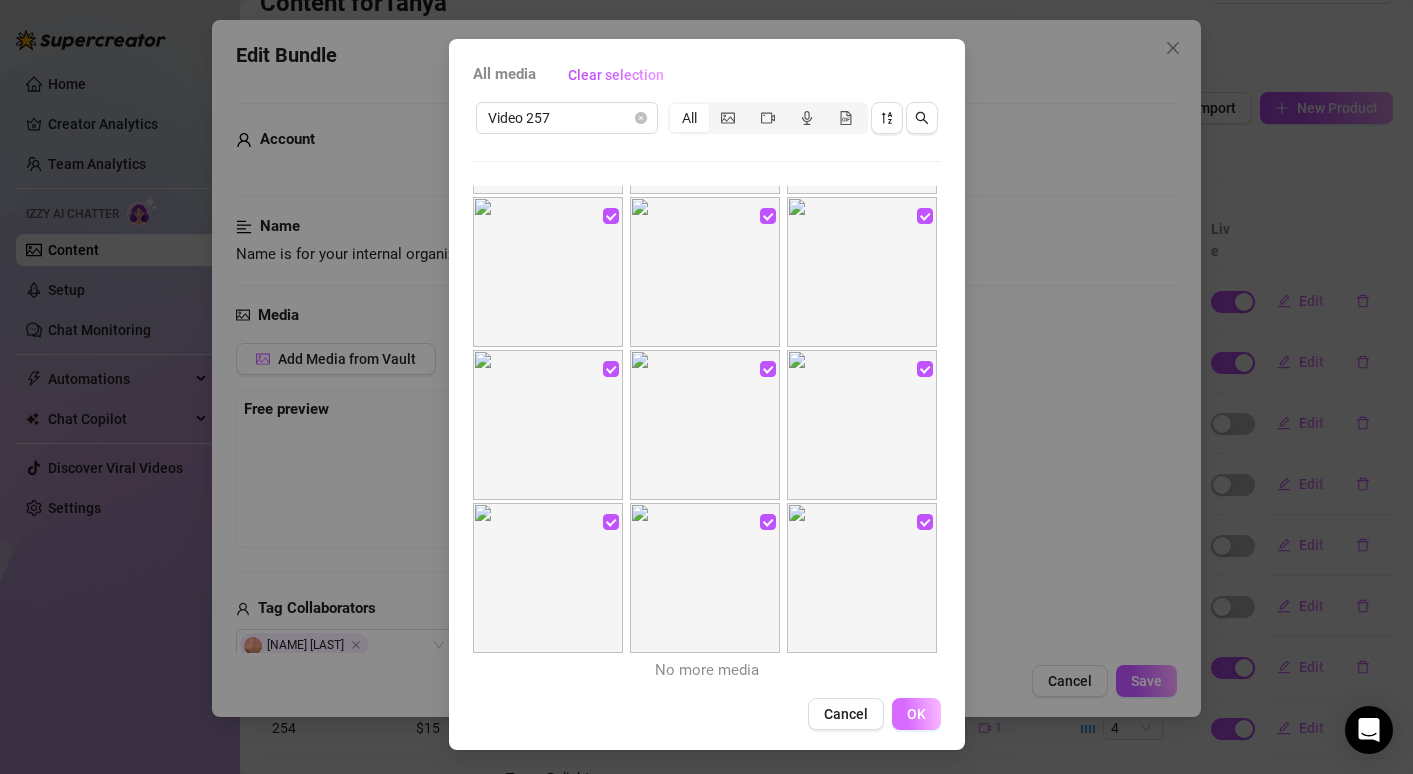 click on "OK" at bounding box center (916, 714) 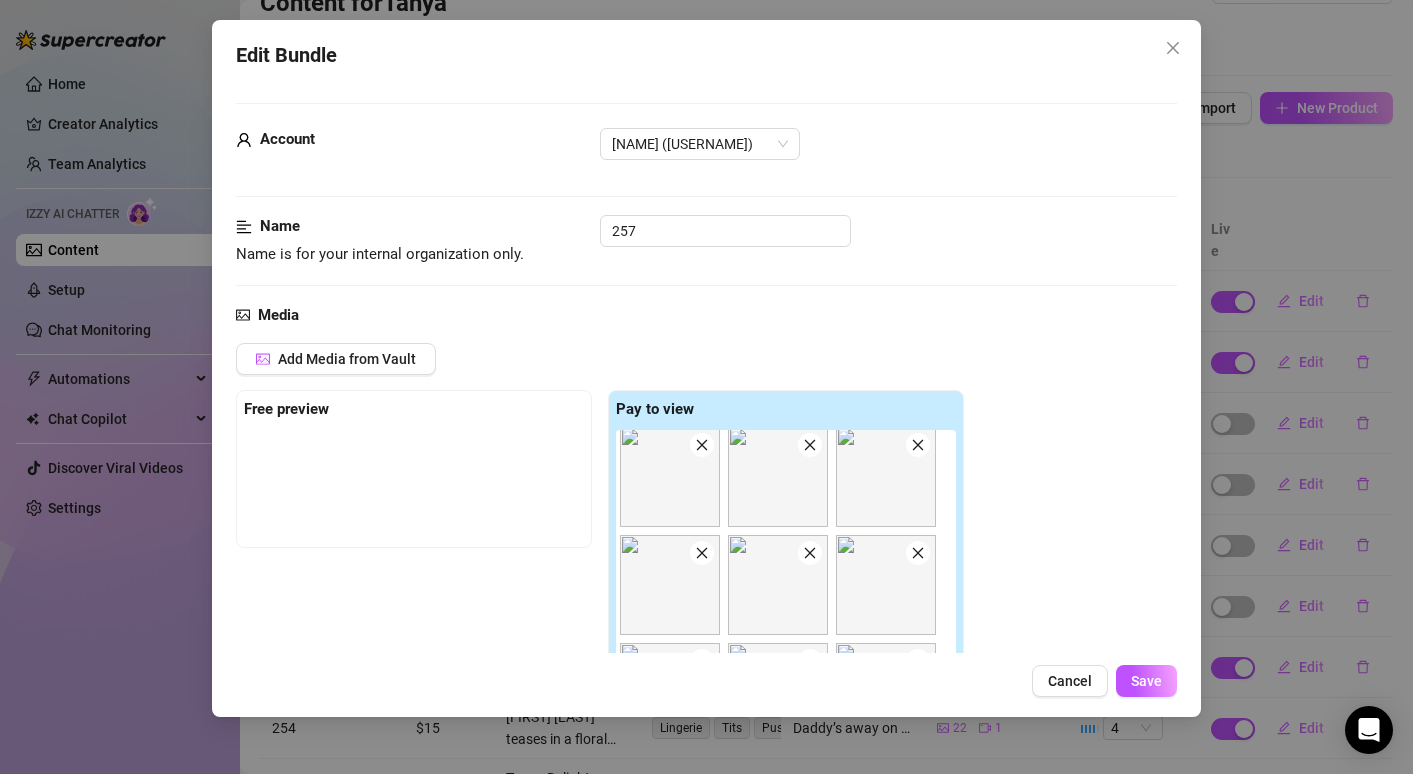 scroll, scrollTop: 0, scrollLeft: 0, axis: both 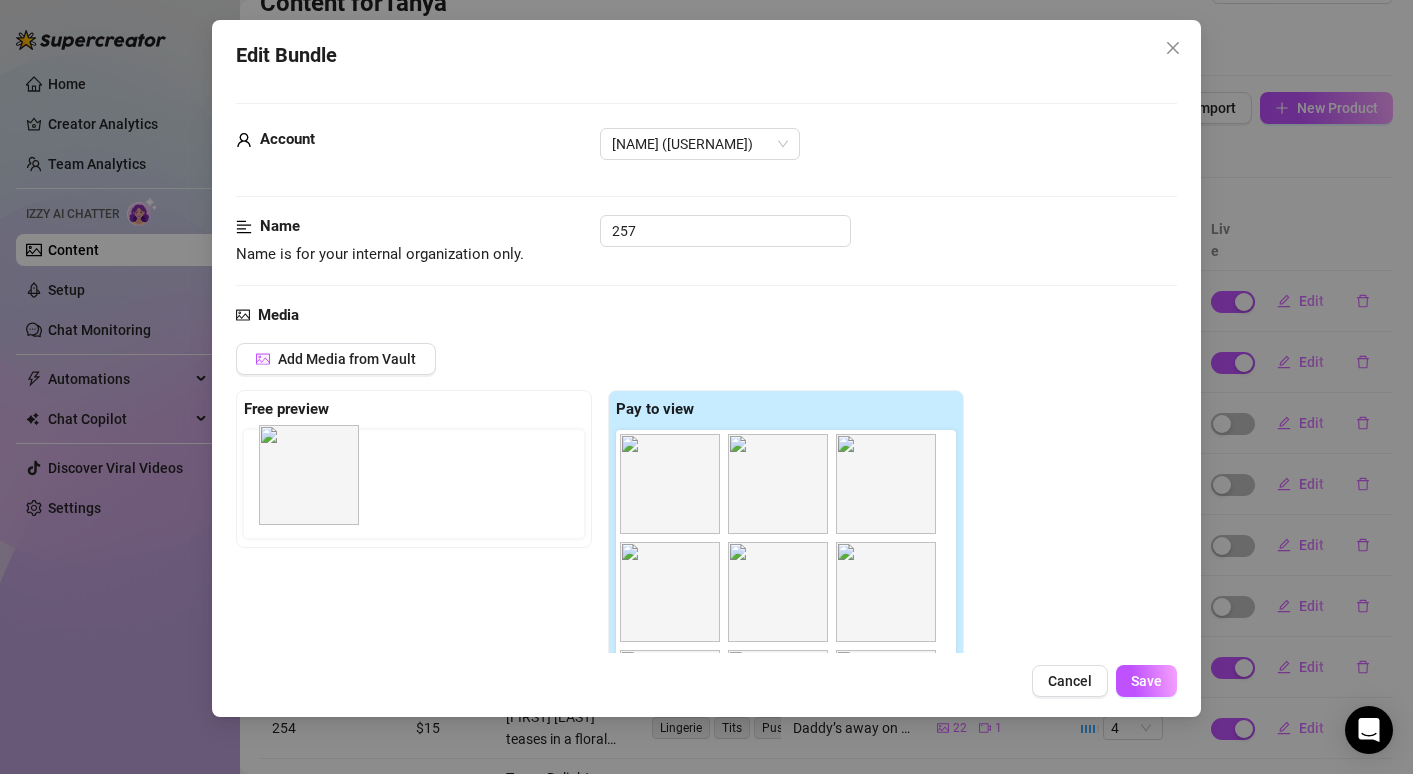 drag, startPoint x: 687, startPoint y: 480, endPoint x: 321, endPoint y: 471, distance: 366.11063 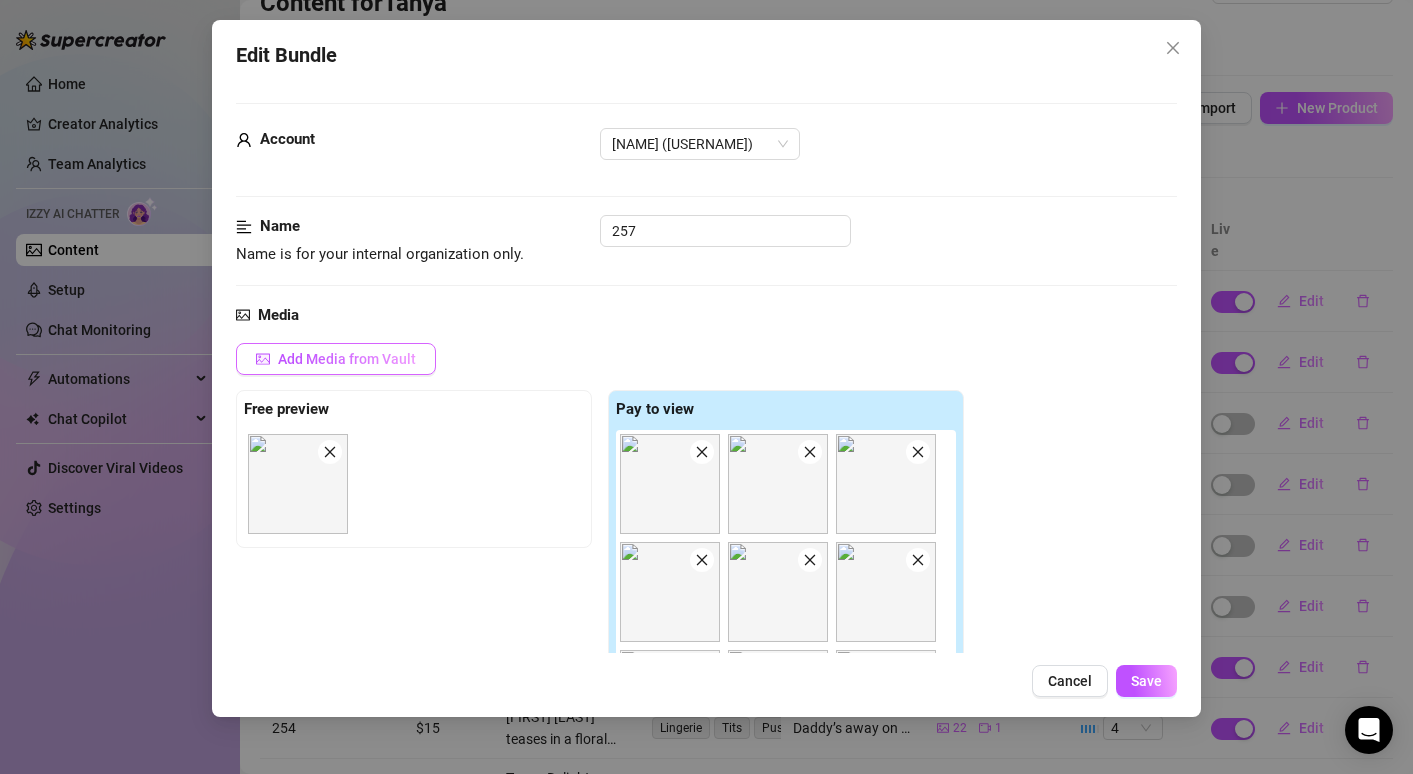 click on "Add Media from Vault" at bounding box center [347, 359] 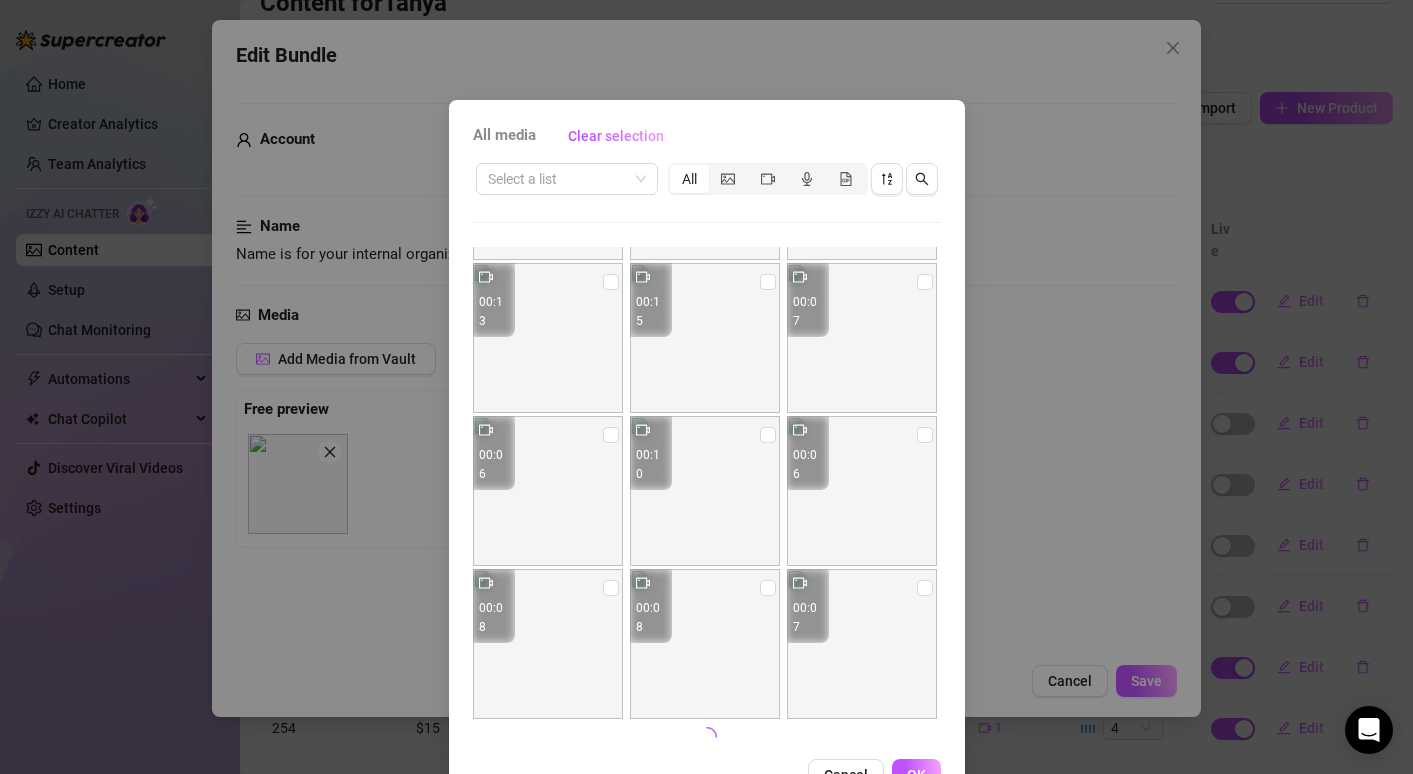 scroll, scrollTop: 754, scrollLeft: 0, axis: vertical 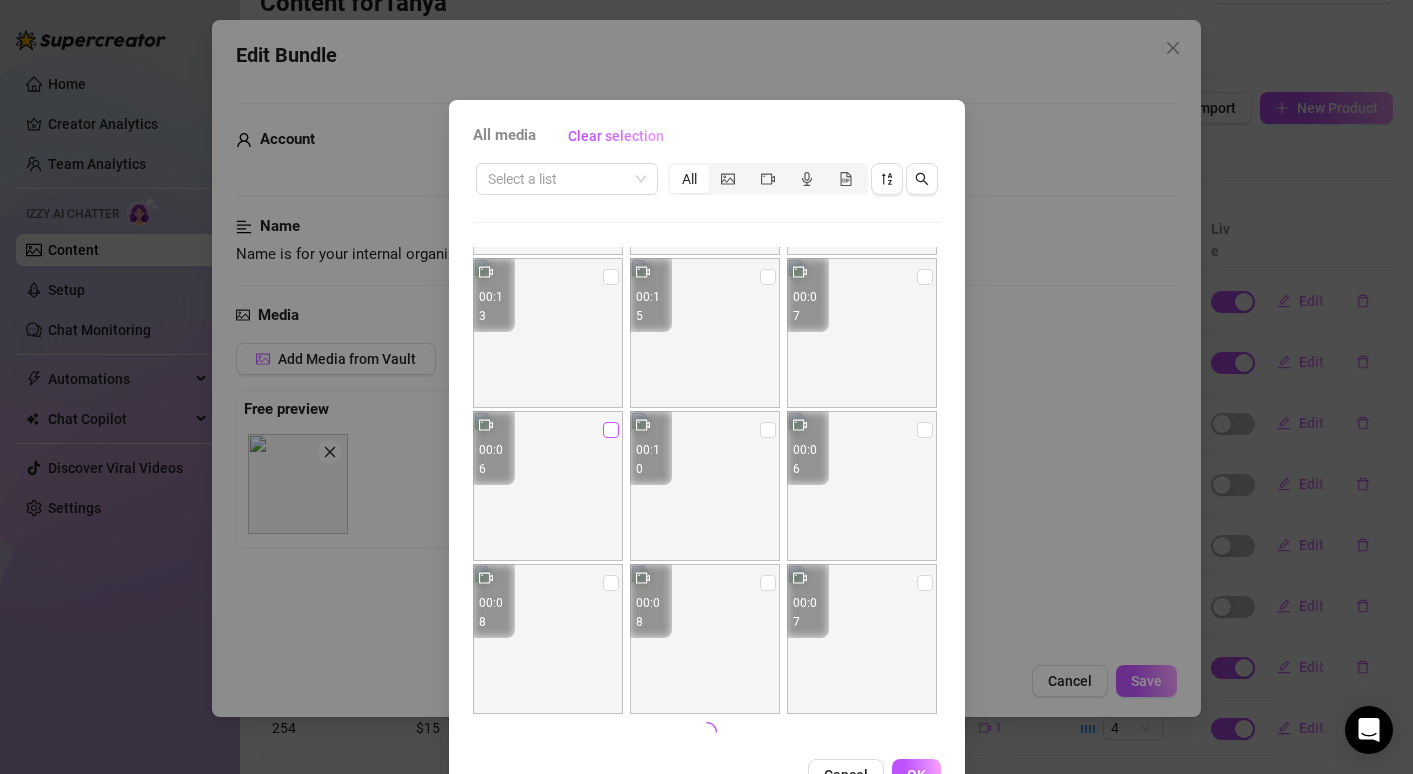 click at bounding box center [611, 430] 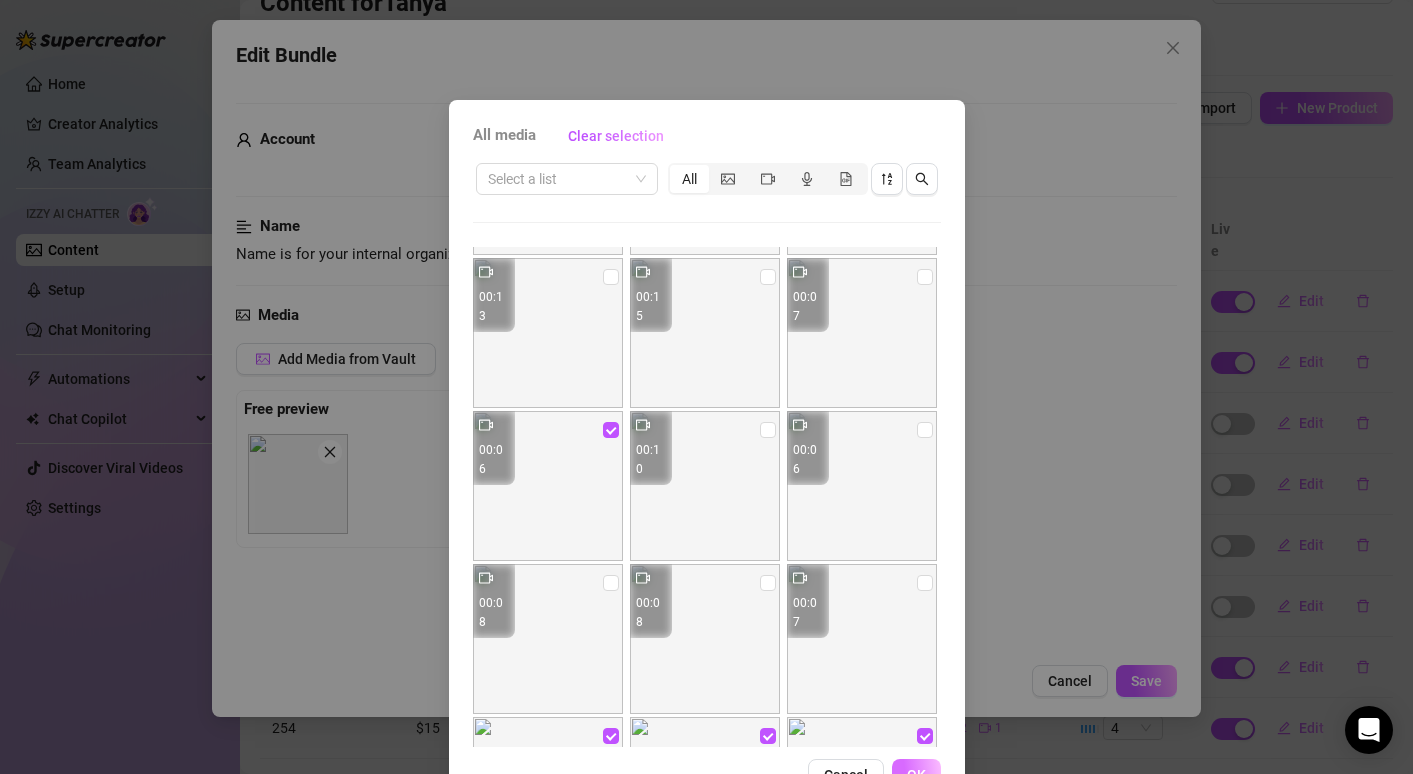 click on "OK" at bounding box center (916, 775) 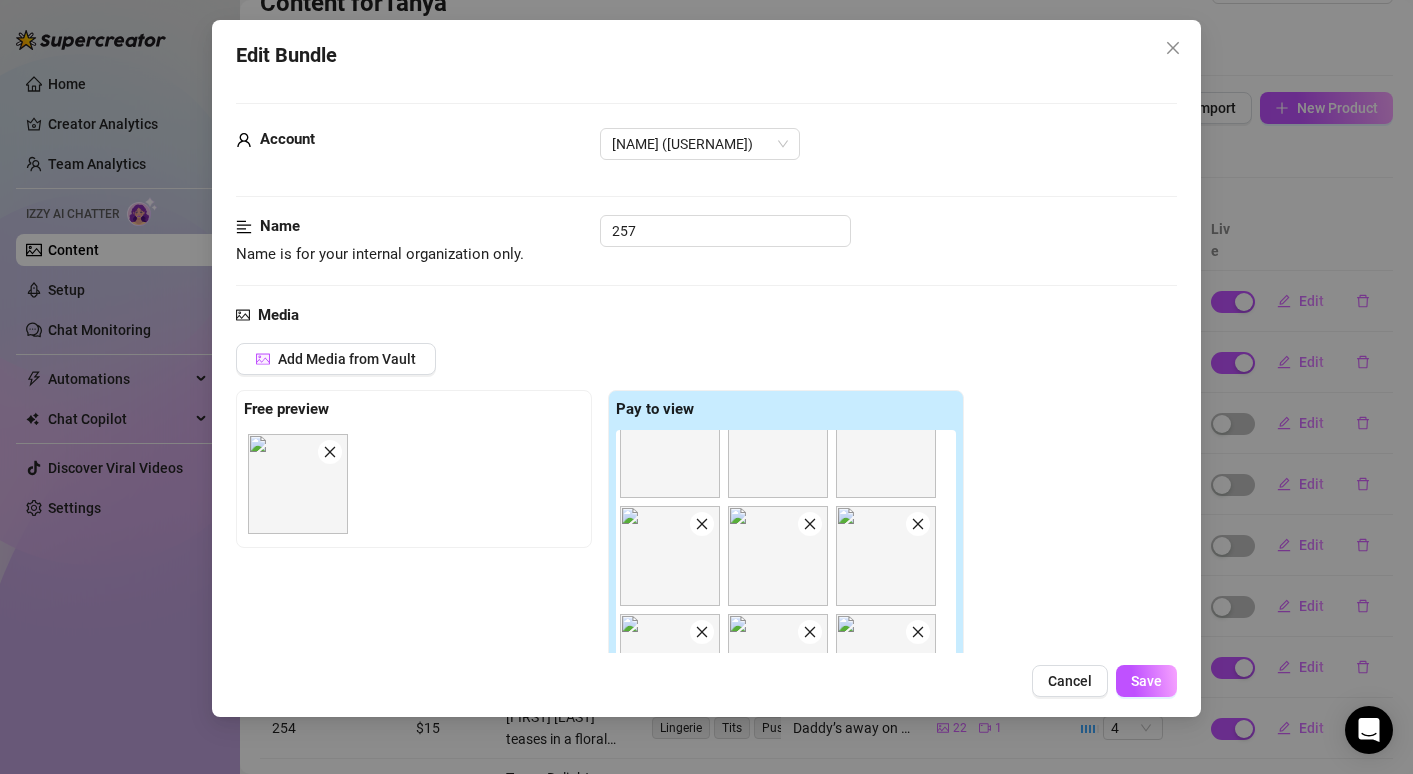 scroll, scrollTop: 622, scrollLeft: 0, axis: vertical 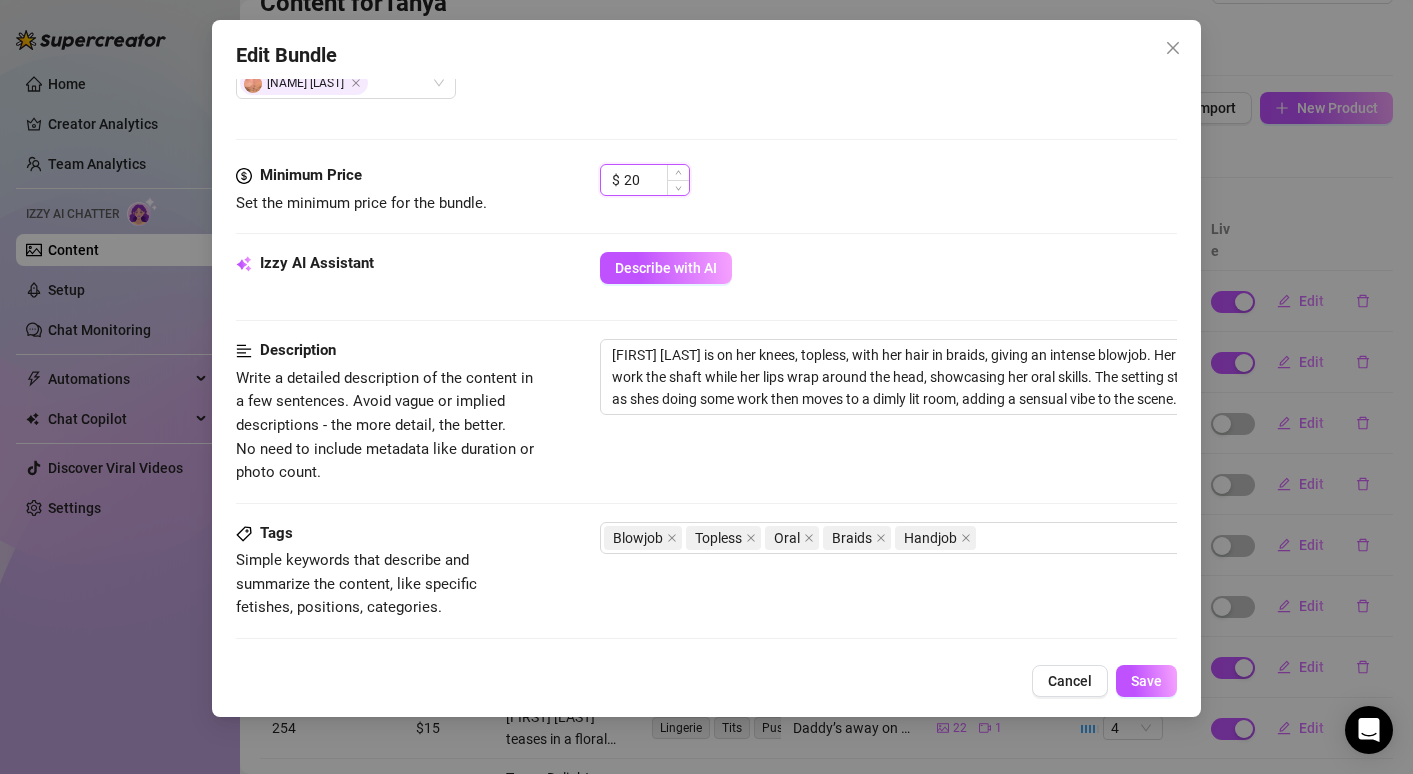 click on "20" at bounding box center [656, 180] 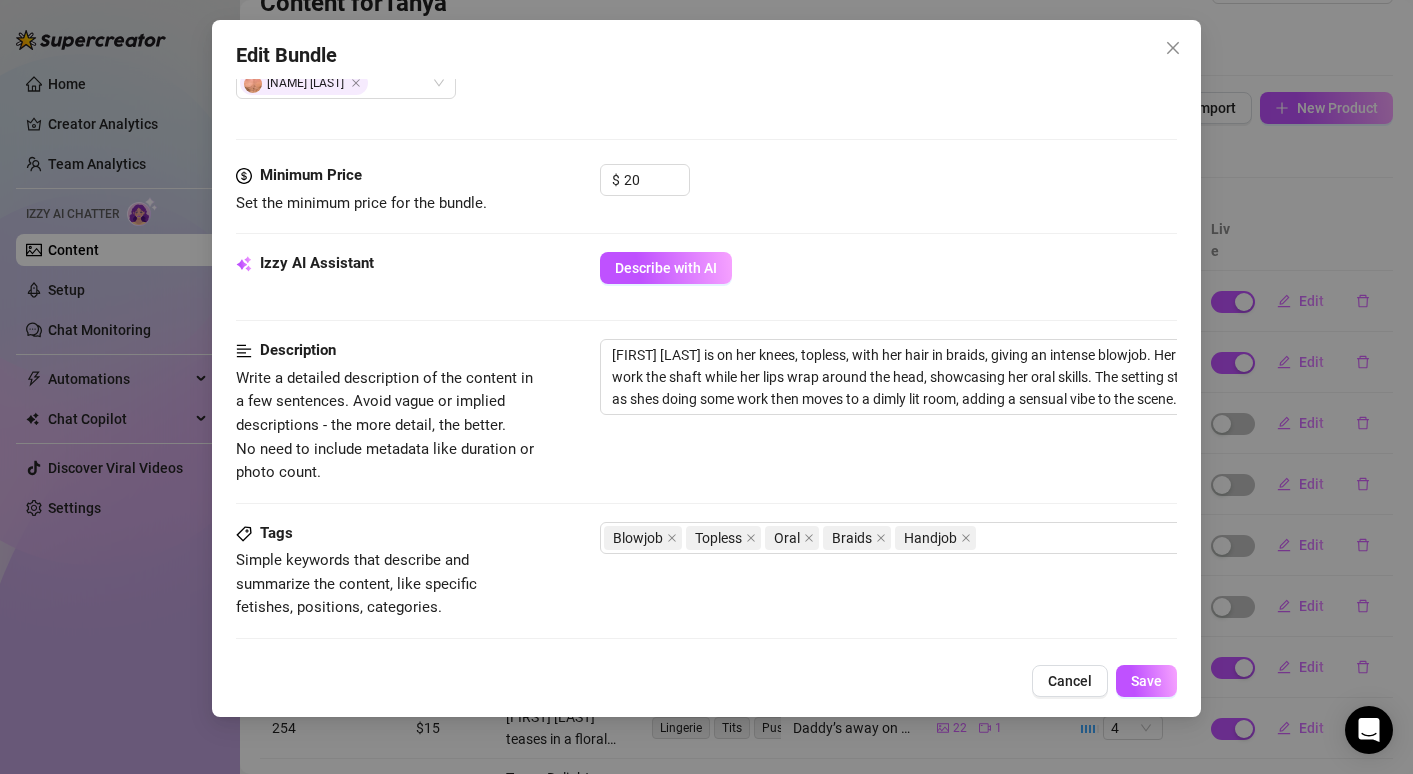 click on "$ 20" at bounding box center [888, 189] 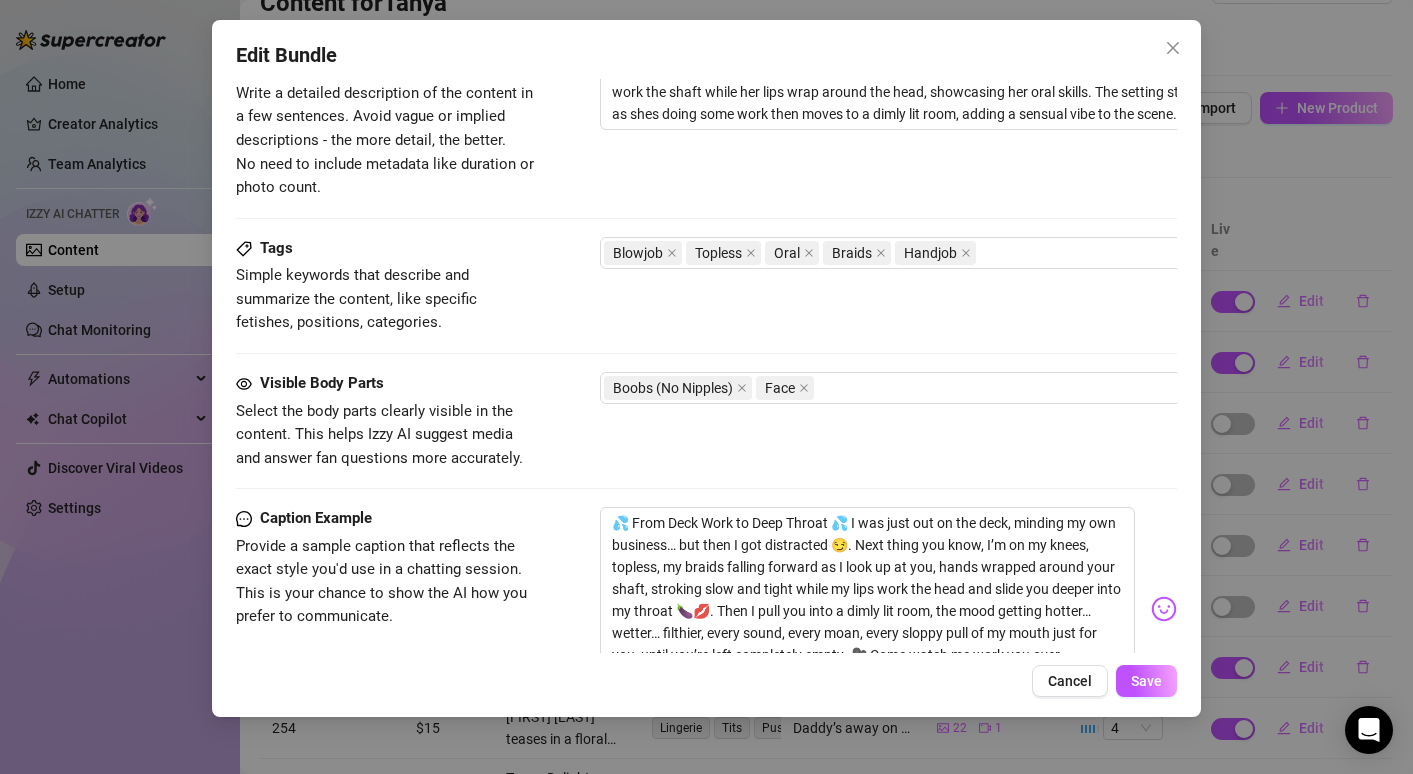 scroll, scrollTop: 1443, scrollLeft: 0, axis: vertical 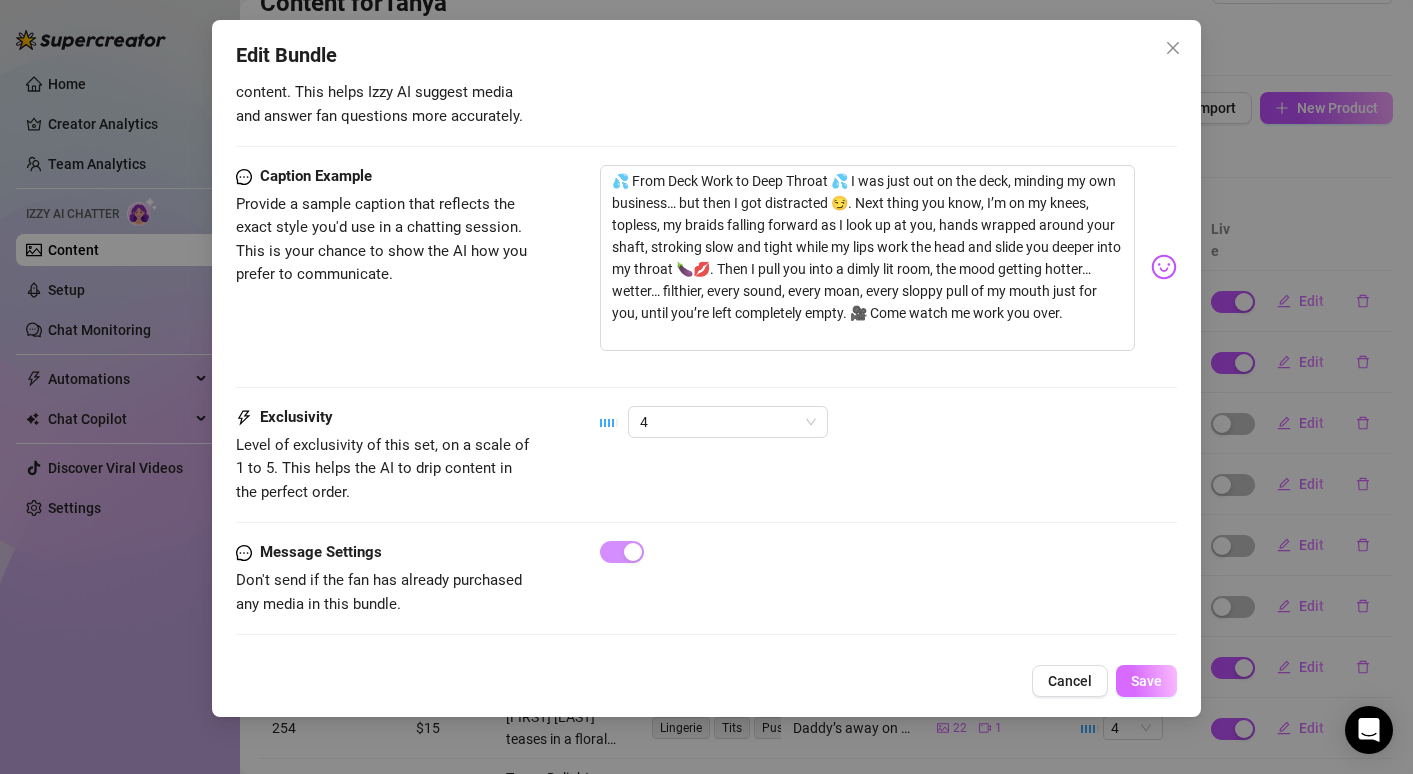 click on "Save" at bounding box center (1146, 681) 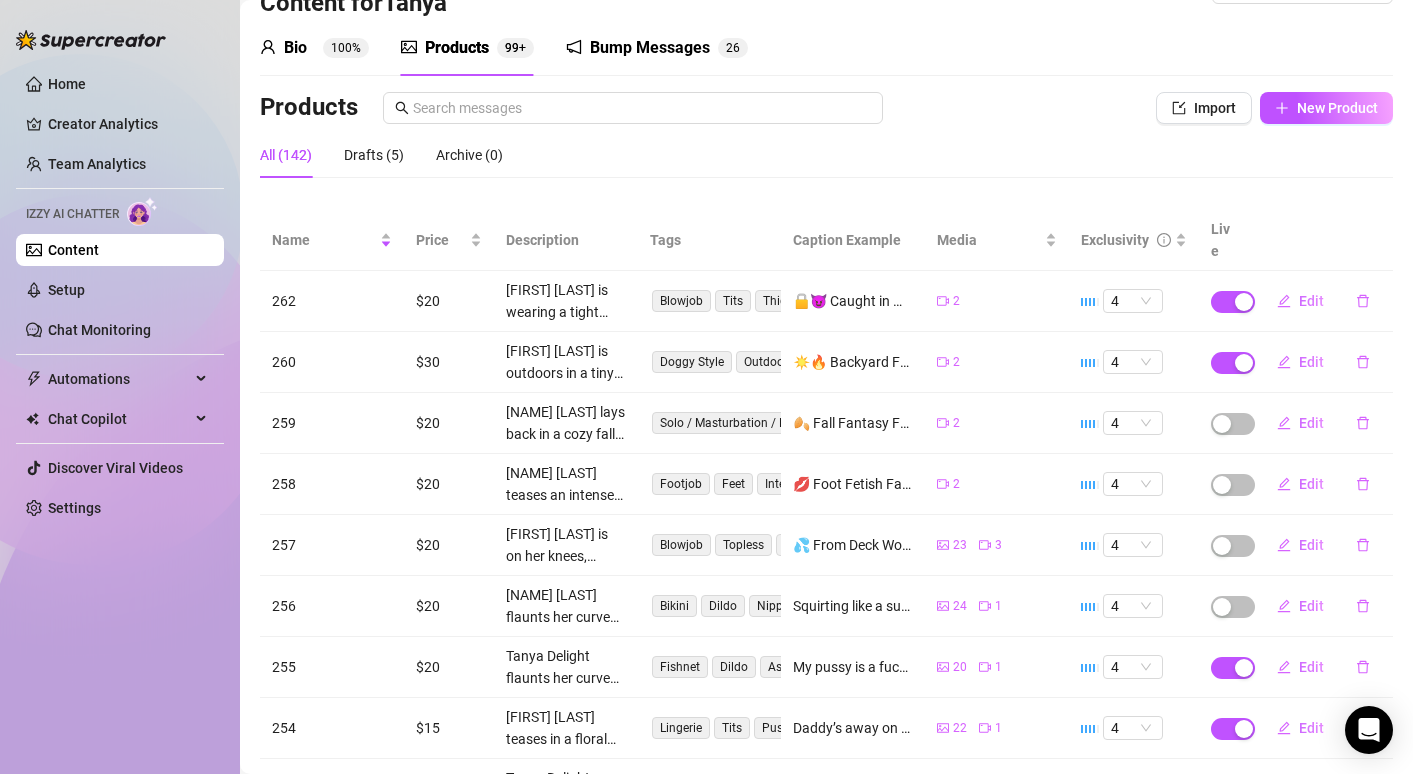 click on "23 3" at bounding box center [997, 545] 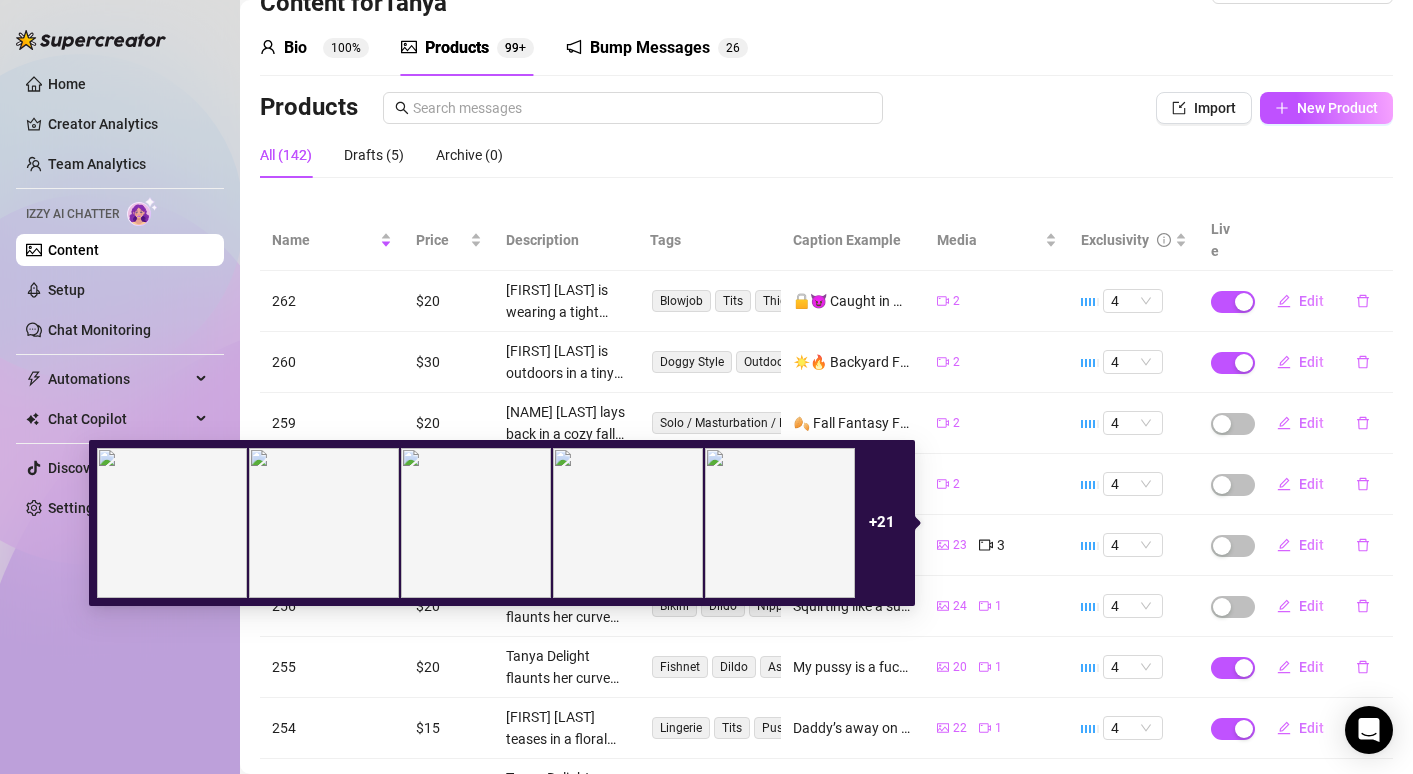 click 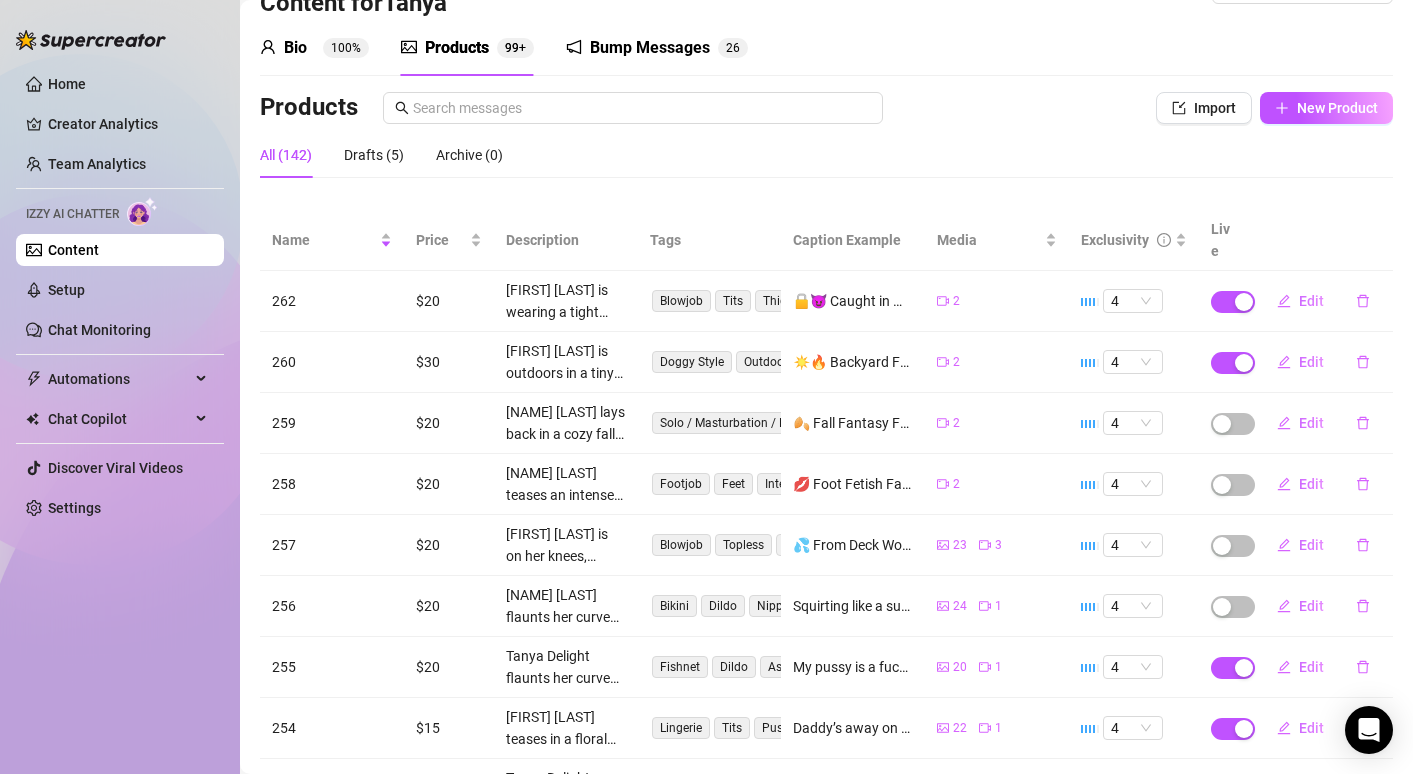 click on "4" at bounding box center (1134, 484) 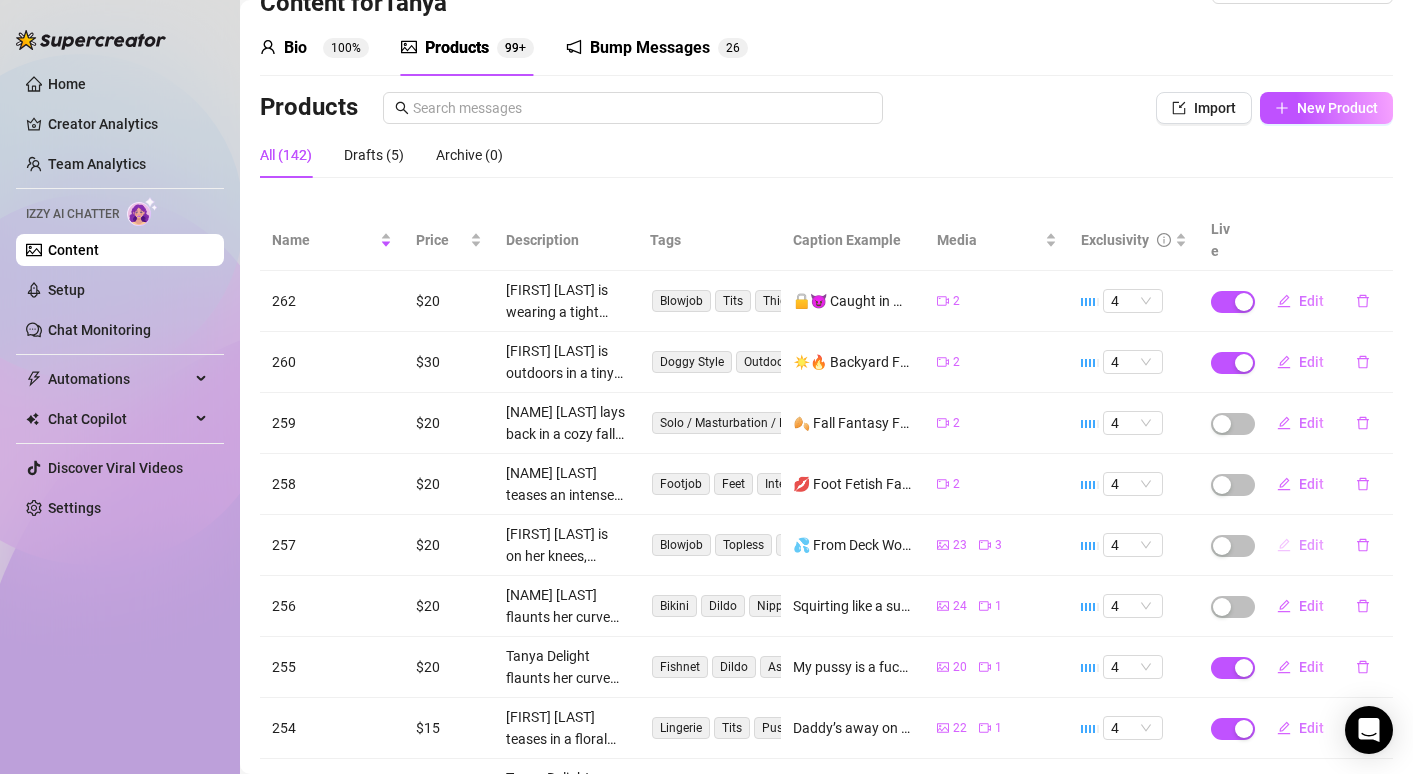 click on "Edit" at bounding box center (1311, 545) 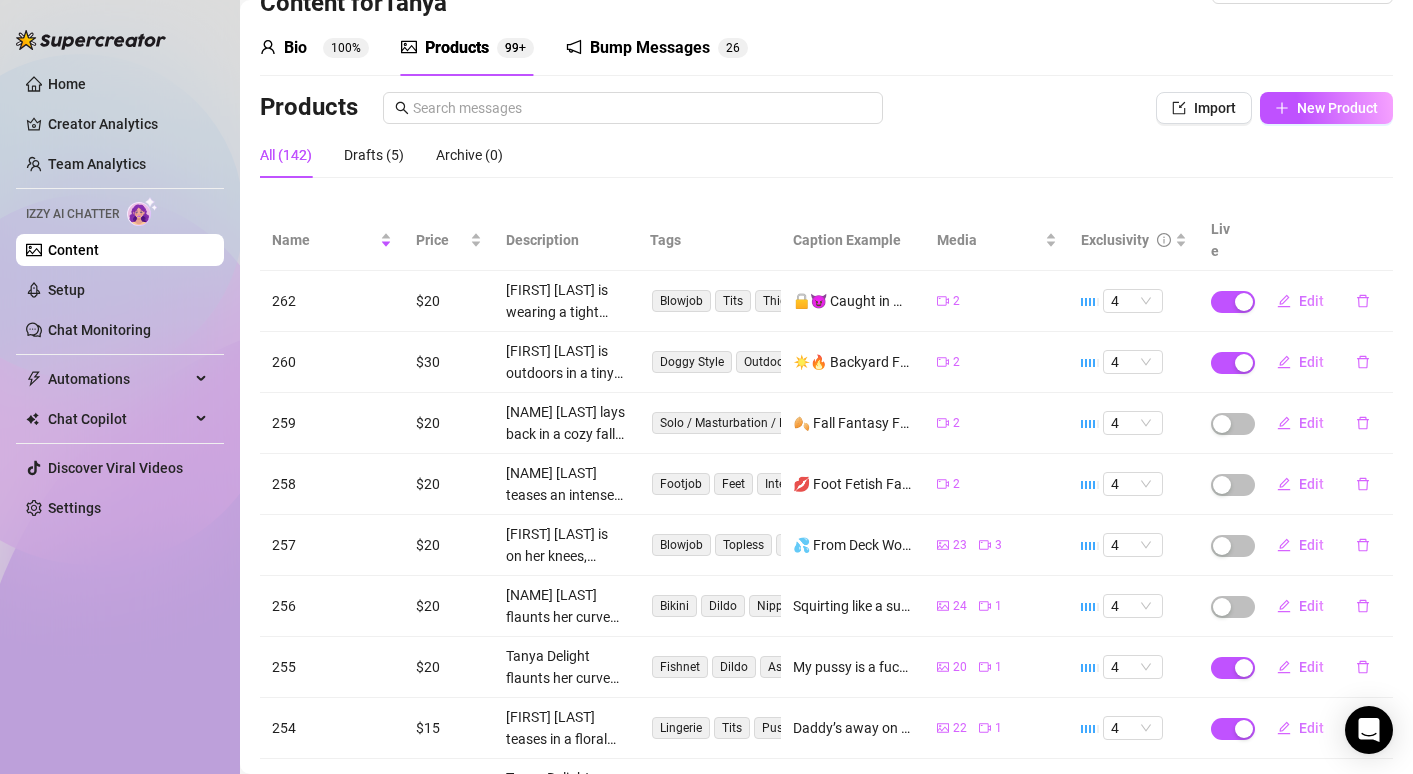 type on "💦 From Deck Work to Deep Throat 💦 I was just out on the deck, minding my own business… but then I got distracted 😏. Next thing you know, I’m on my knees, topless, my braids falling forward as I look up at you, hands wrapped around your shaft, stroking slow and tight while my lips work the head and slide you deeper into my throat 🍆💋. Then I pull you into a dimly lit room, the mood getting hotter… wetter… filthier, every sound, every moan, every sloppy pull of my mouth just for you, until you’re left completely empty. 🎥 Come watch me work you over." 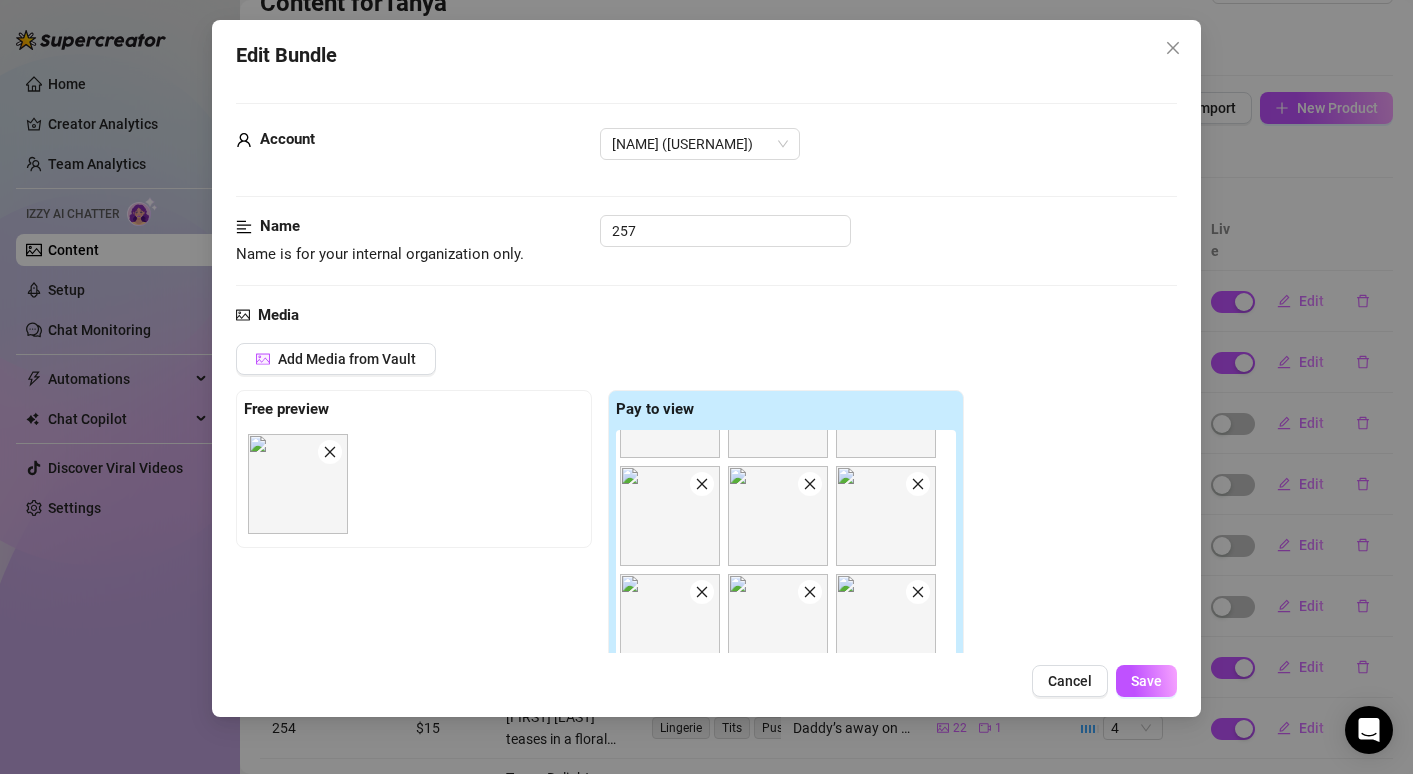 scroll, scrollTop: 622, scrollLeft: 0, axis: vertical 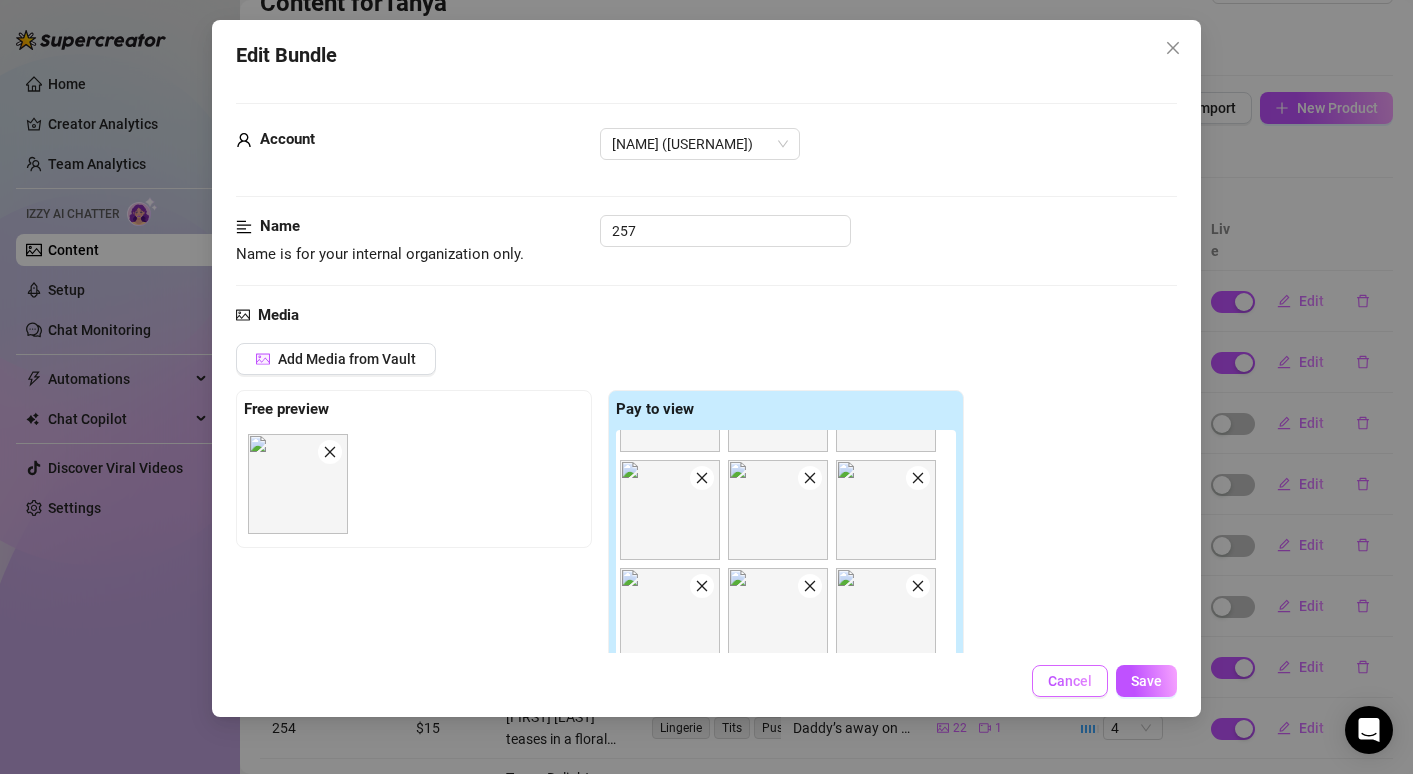 click on "Cancel" at bounding box center [1070, 681] 